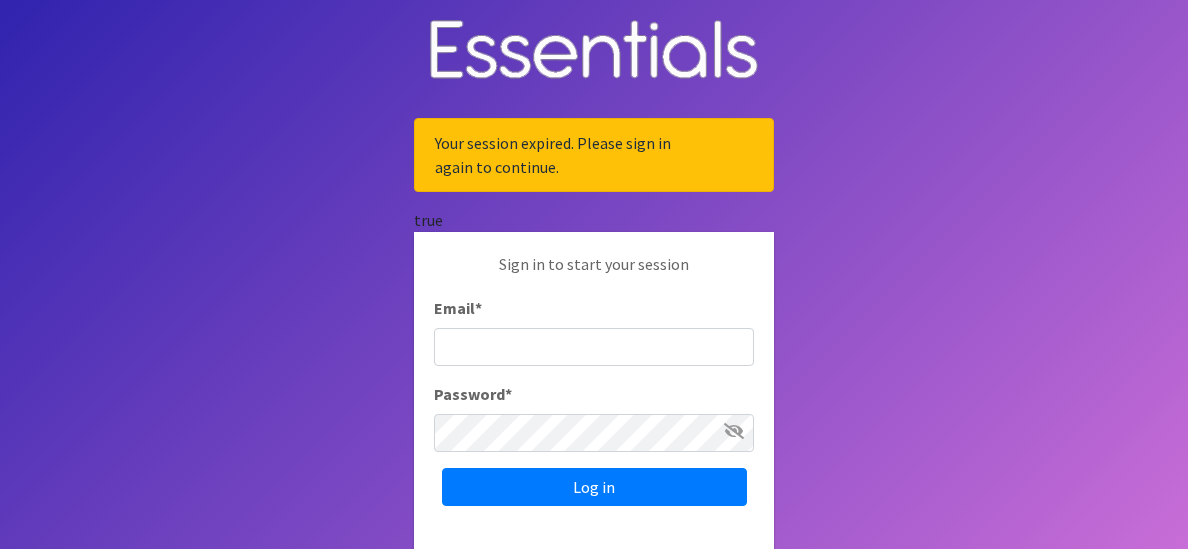 scroll, scrollTop: 0, scrollLeft: 0, axis: both 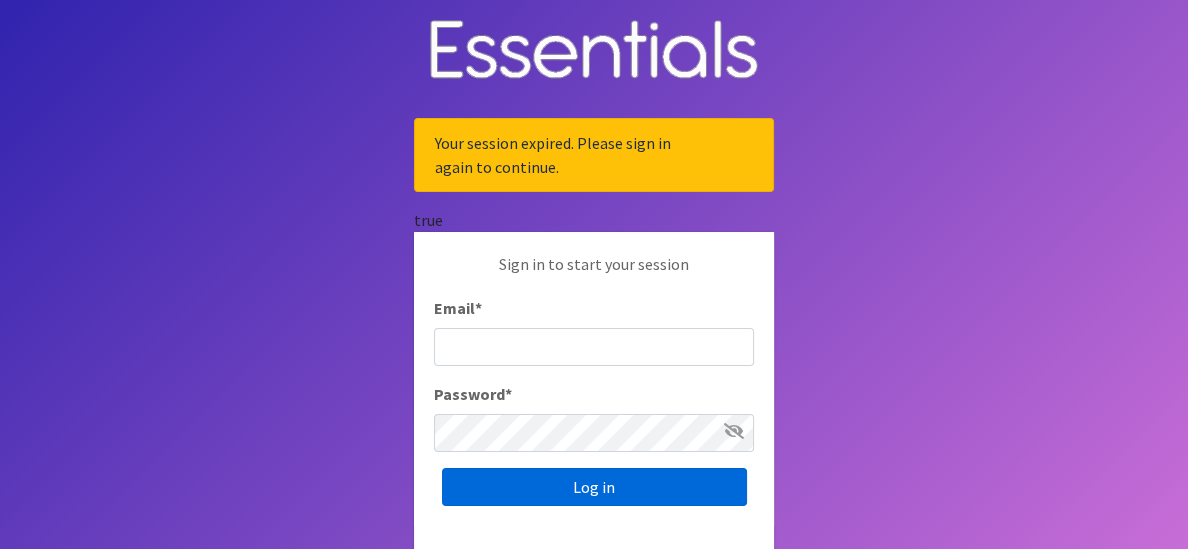 type on "[EMAIL_ADDRESS][DOMAIN_NAME]" 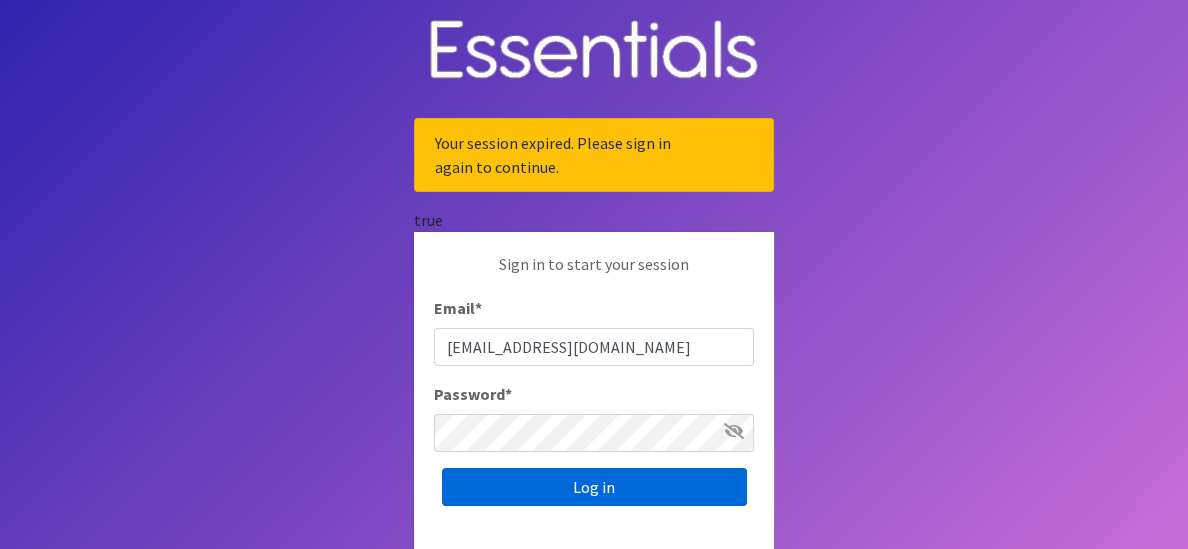 click on "Log in" at bounding box center (594, 487) 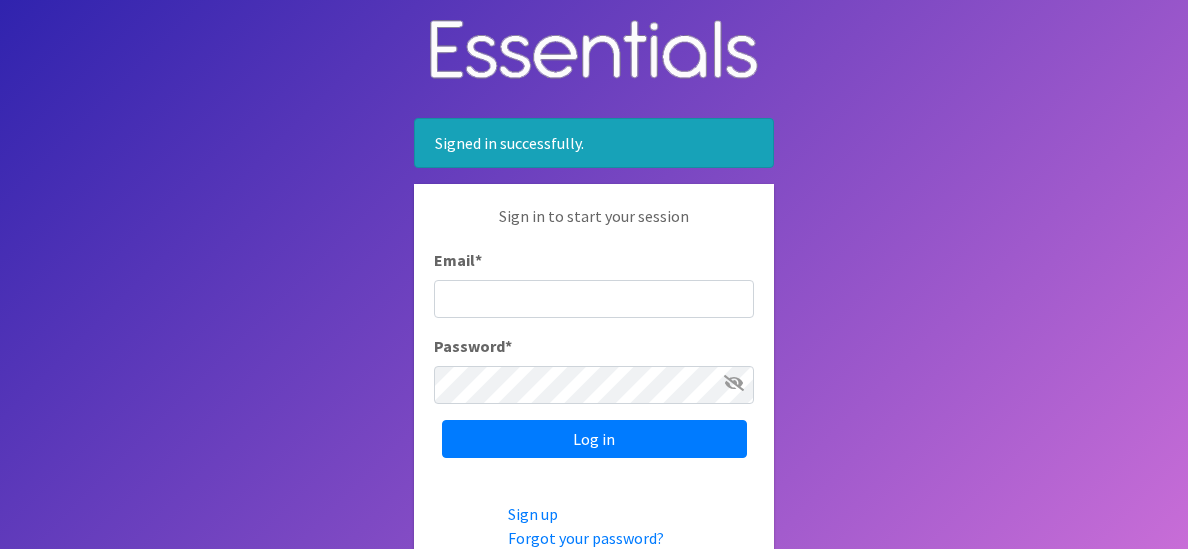 scroll, scrollTop: 0, scrollLeft: 0, axis: both 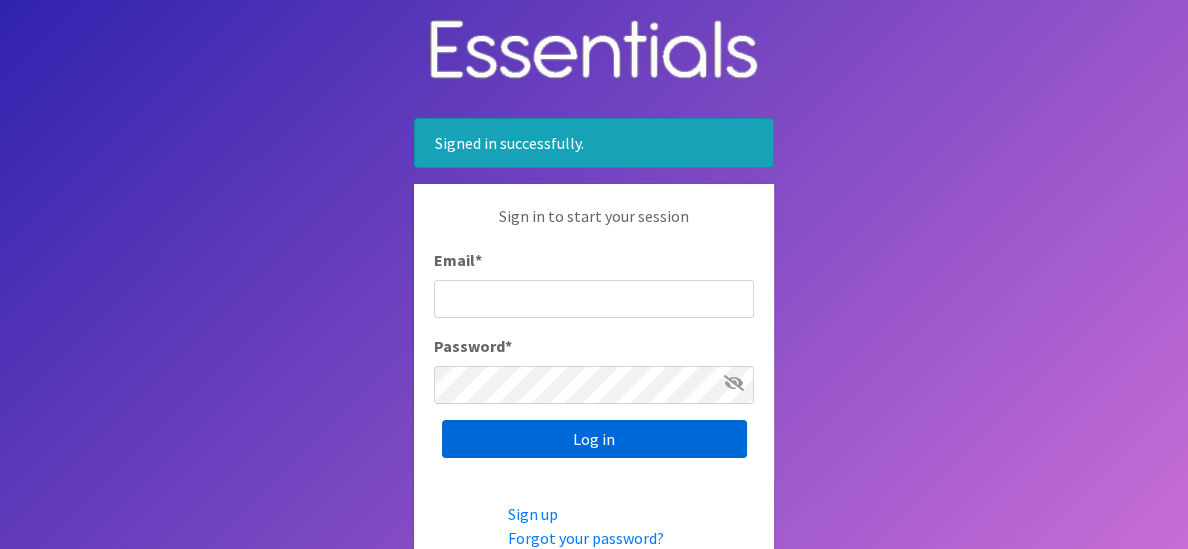 type on "[EMAIL_ADDRESS][DOMAIN_NAME]" 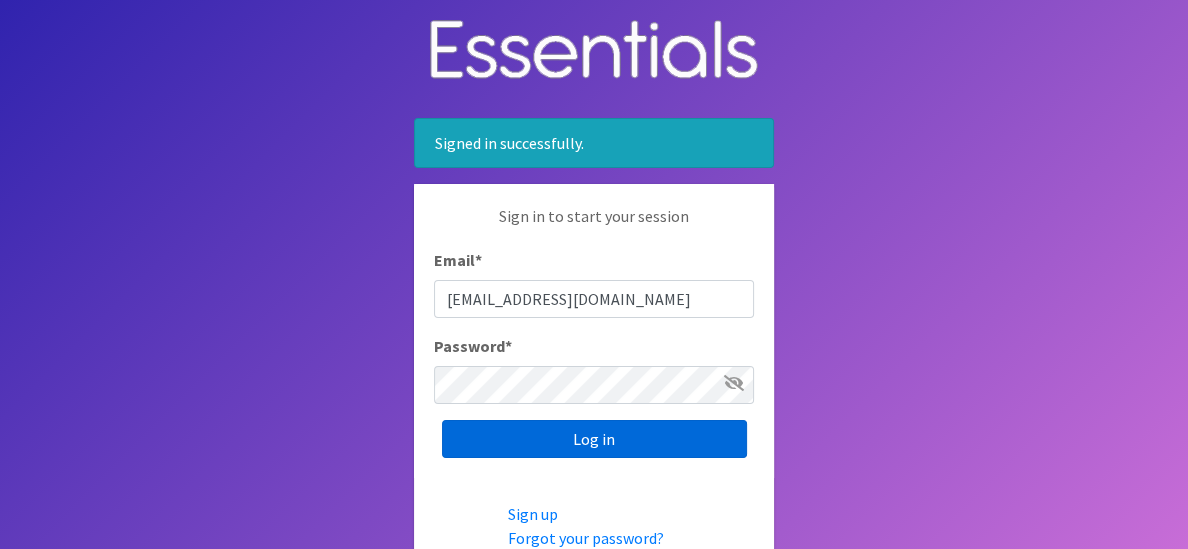 click on "Log in" at bounding box center (594, 439) 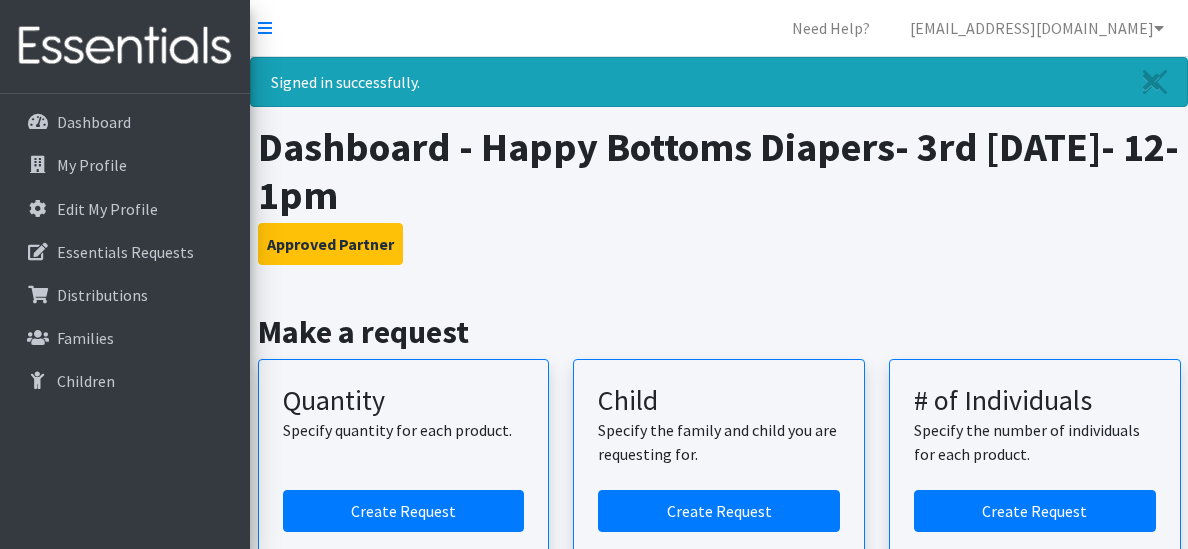 scroll, scrollTop: 0, scrollLeft: 0, axis: both 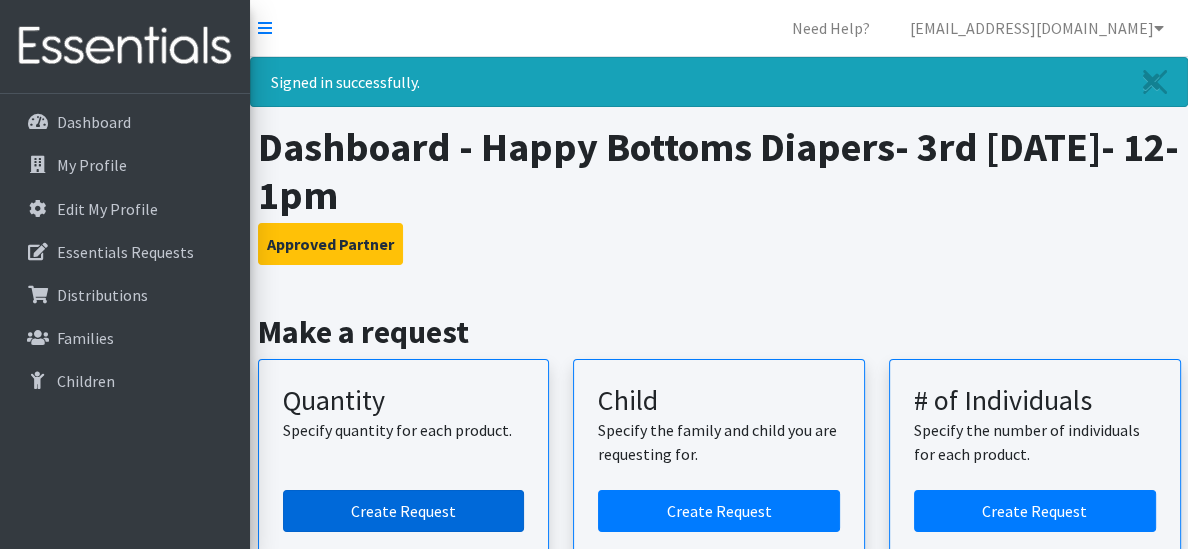 click on "Create Request" at bounding box center (404, 511) 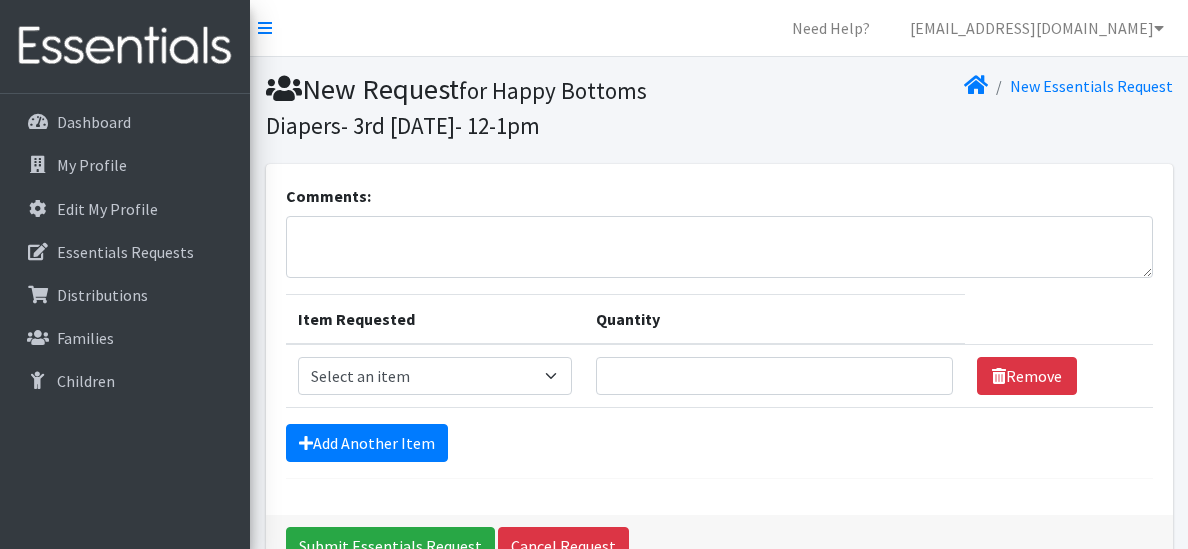 scroll, scrollTop: 0, scrollLeft: 0, axis: both 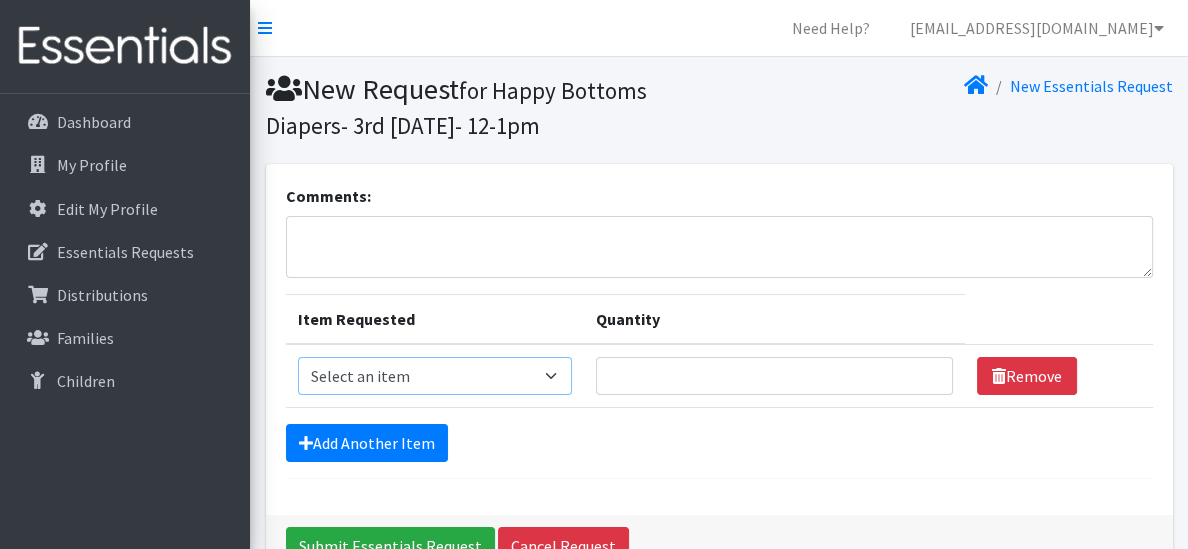click on "Select an item
Kids (Newborn)
Kids (Size 1)
Kids (Size 2)
Kids (Size 3)
Kids (Size 4)
Kids (Size 5)
Kids (Size 6)
Kids Pull-Ups (2T-3T)
Kids Pull-Ups (3T-4T)
Kids Pull-Ups (4T-5T)
Wipes (Baby)" at bounding box center [435, 376] 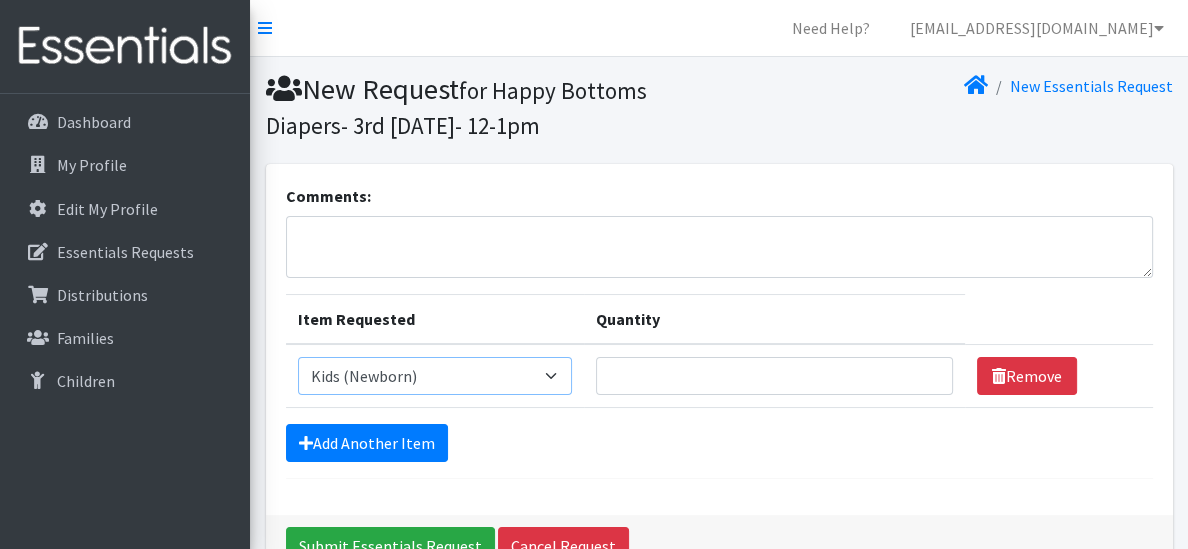 click on "Select an item
Kids (Newborn)
Kids (Size 1)
Kids (Size 2)
Kids (Size 3)
Kids (Size 4)
Kids (Size 5)
Kids (Size 6)
Kids Pull-Ups (2T-3T)
Kids Pull-Ups (3T-4T)
Kids Pull-Ups (4T-5T)
Wipes (Baby)" at bounding box center (435, 376) 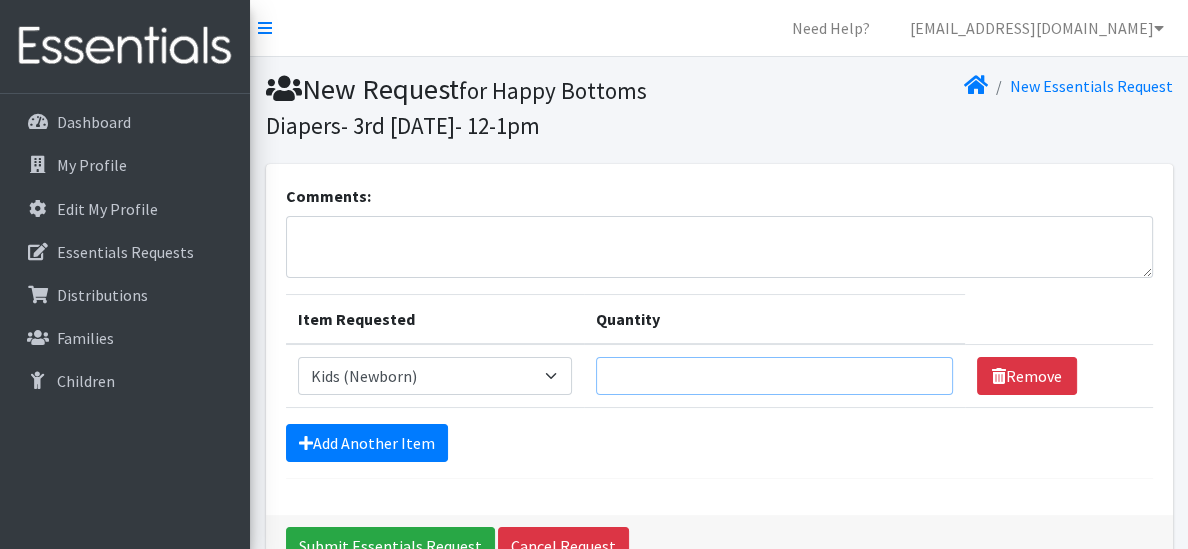 click on "Quantity" at bounding box center [774, 376] 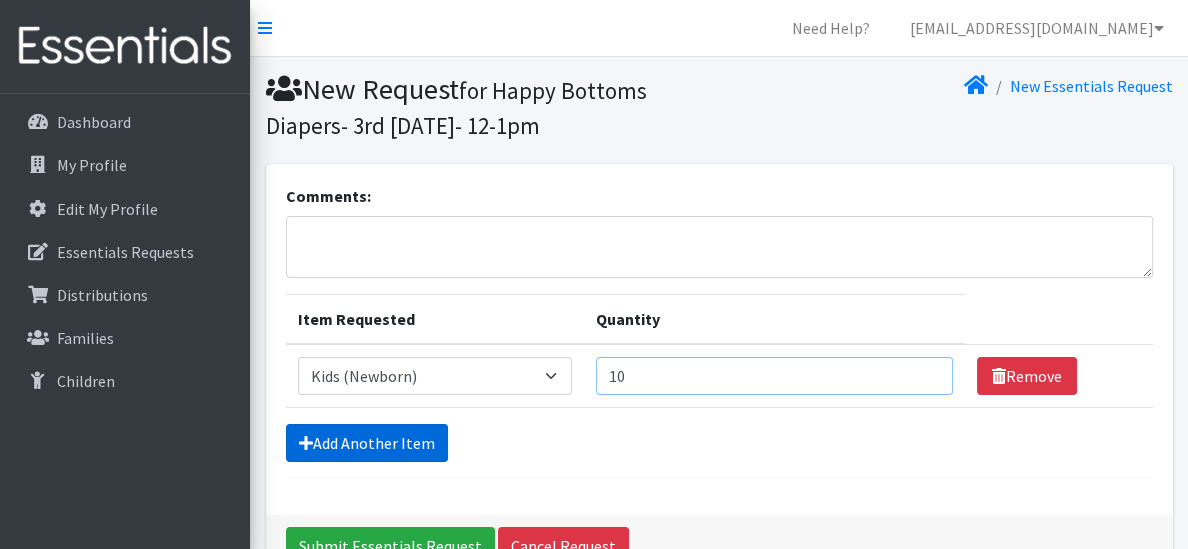 type on "10" 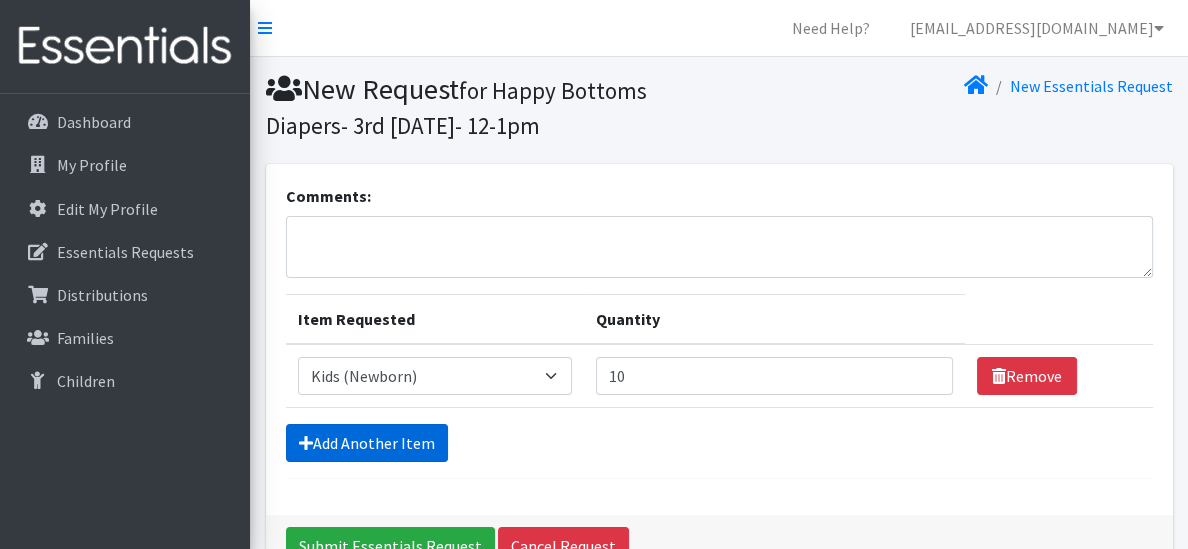 click on "Add Another Item" at bounding box center [367, 443] 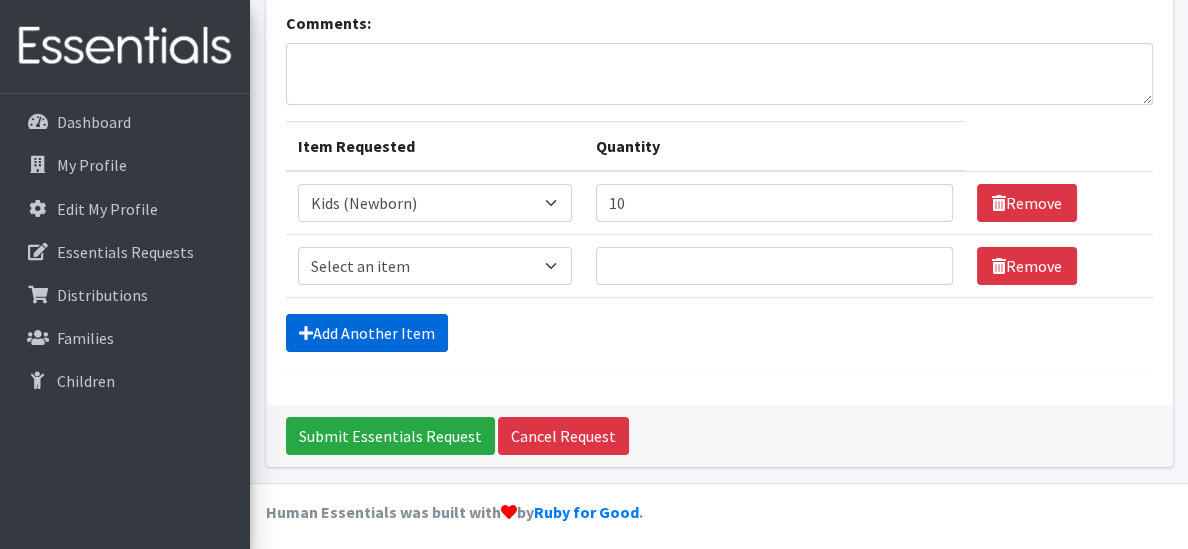 scroll, scrollTop: 177, scrollLeft: 0, axis: vertical 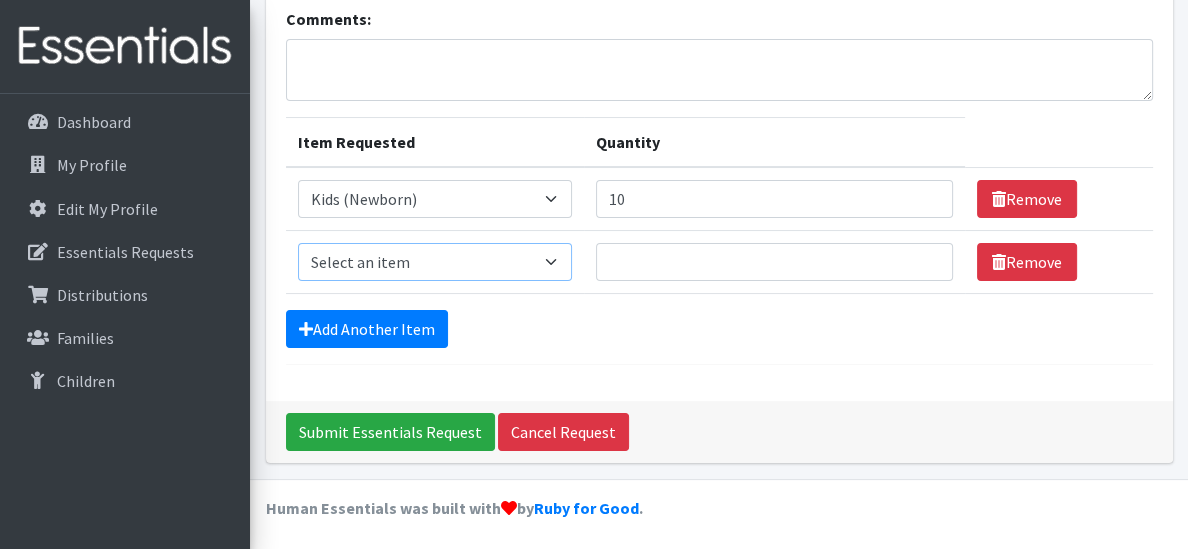 click on "Select an item
Kids (Newborn)
Kids (Size 1)
Kids (Size 2)
Kids (Size 3)
Kids (Size 4)
Kids (Size 5)
Kids (Size 6)
Kids Pull-Ups (2T-3T)
Kids Pull-Ups (3T-4T)
Kids Pull-Ups (4T-5T)
Wipes (Baby)" at bounding box center [435, 262] 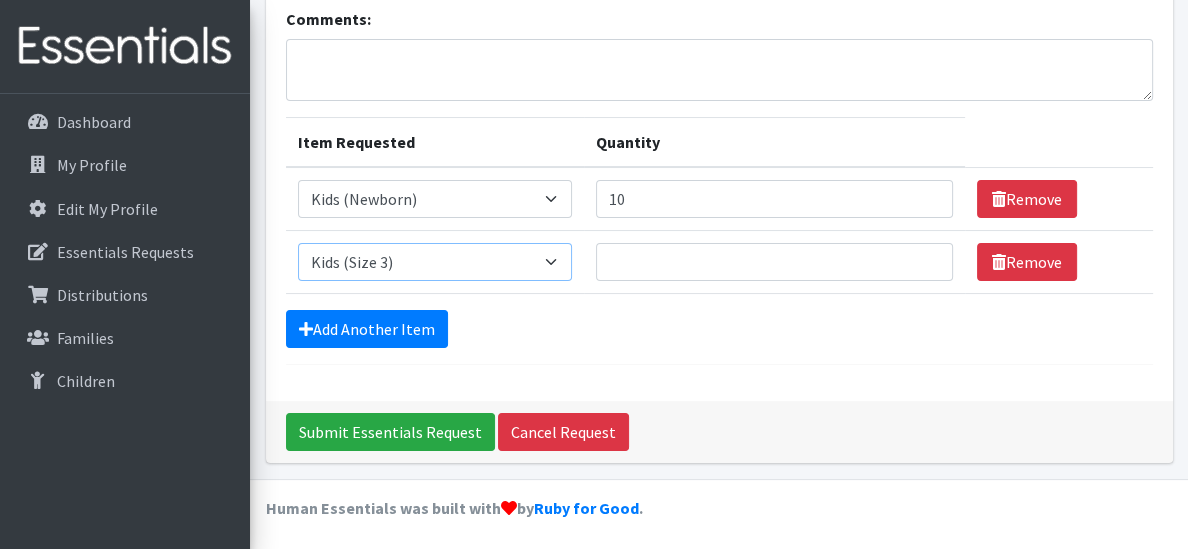 click on "Select an item
Kids (Newborn)
Kids (Size 1)
Kids (Size 2)
Kids (Size 3)
Kids (Size 4)
Kids (Size 5)
Kids (Size 6)
Kids Pull-Ups (2T-3T)
Kids Pull-Ups (3T-4T)
Kids Pull-Ups (4T-5T)
Wipes (Baby)" at bounding box center [435, 262] 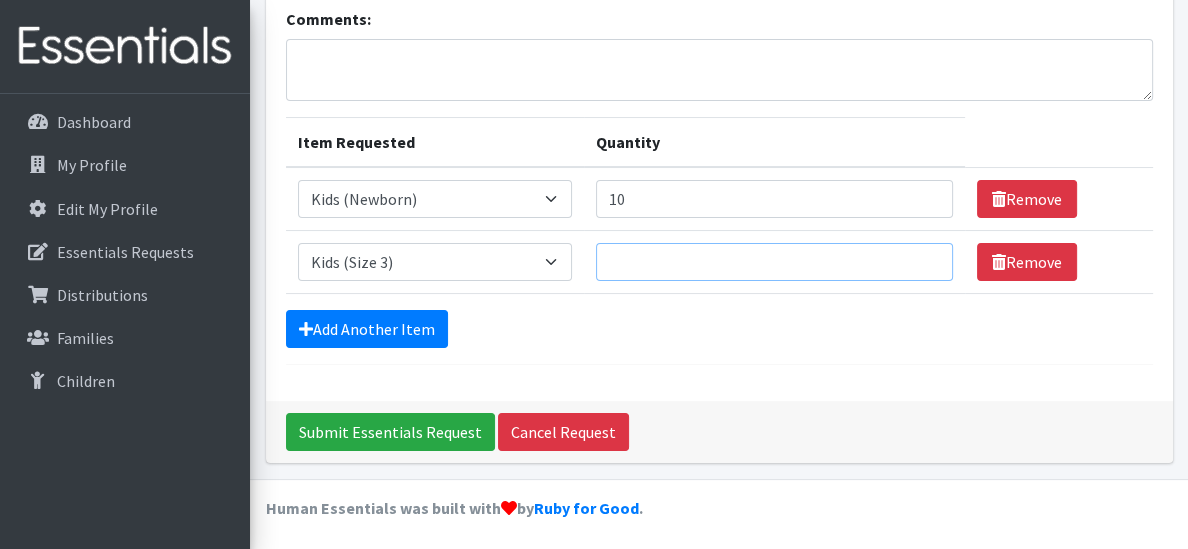 click on "Quantity" at bounding box center (774, 262) 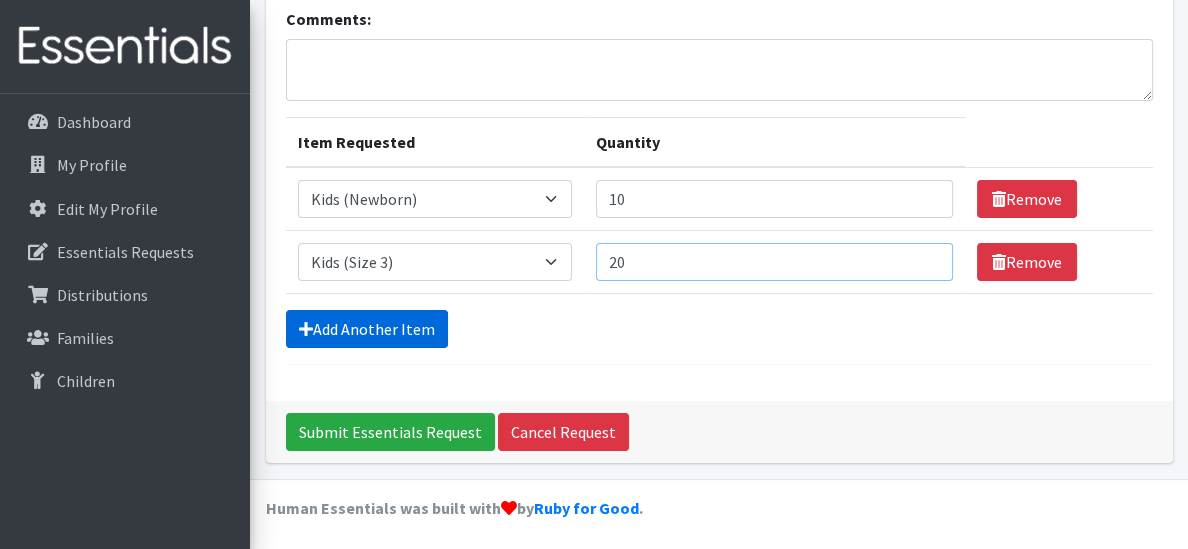 type on "20" 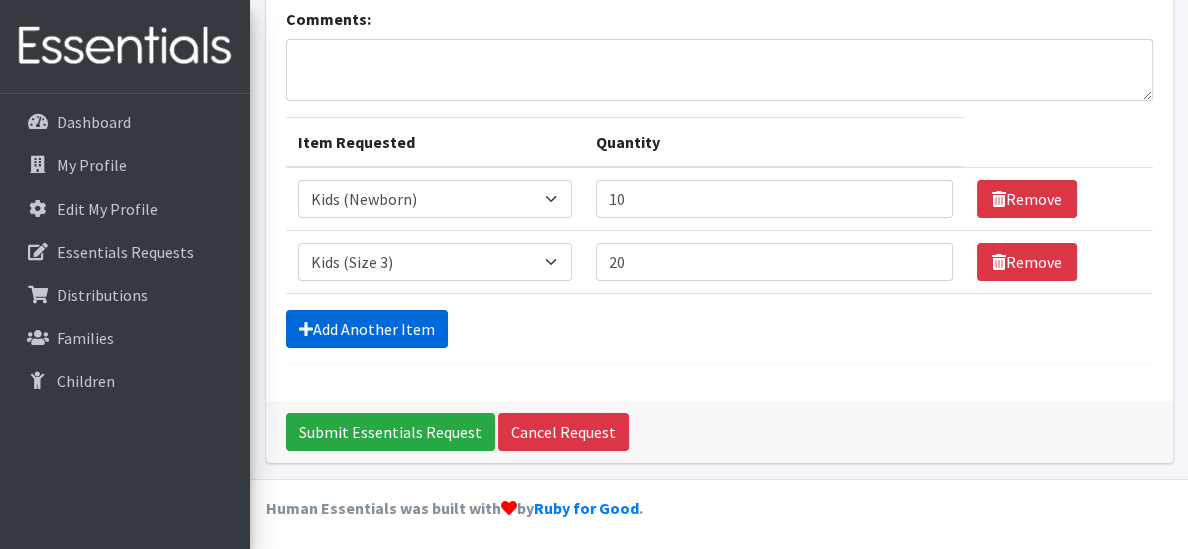 click on "Add Another Item" at bounding box center (367, 329) 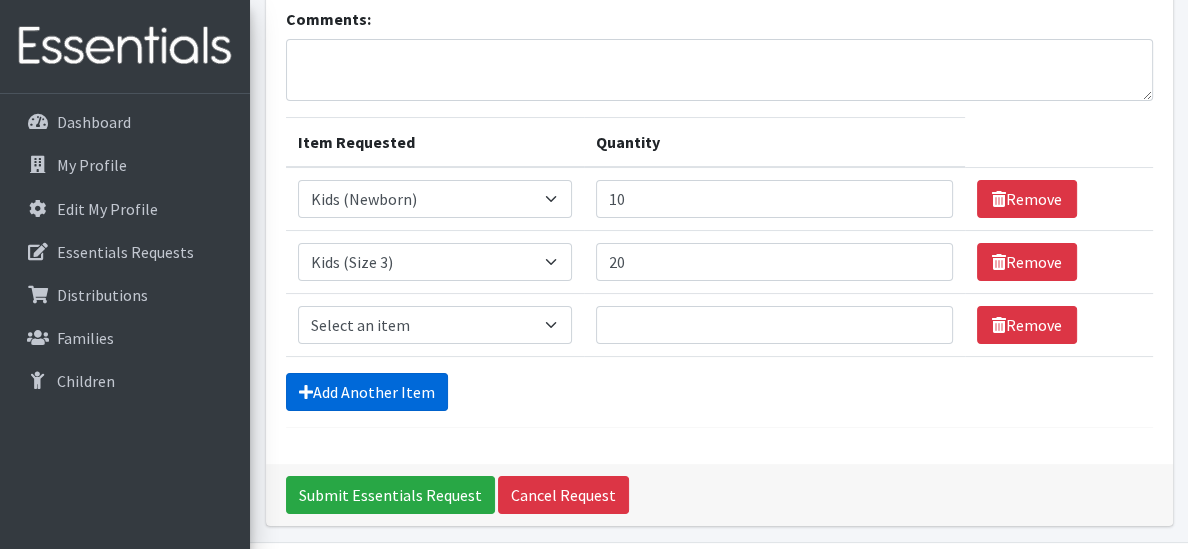 scroll, scrollTop: 240, scrollLeft: 0, axis: vertical 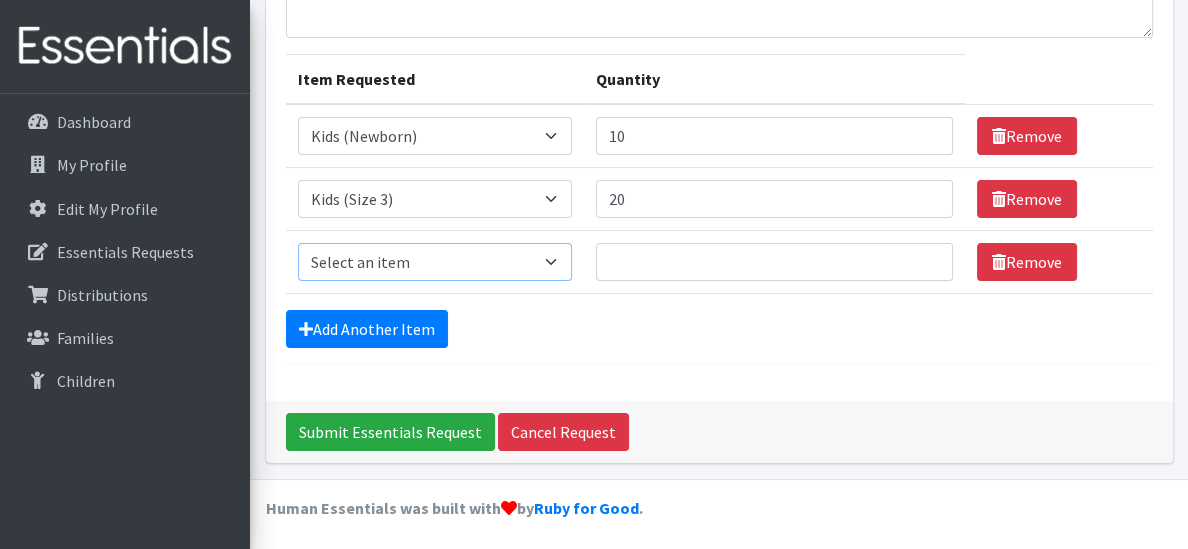 click on "Select an item
Kids (Newborn)
Kids (Size 1)
Kids (Size 2)
Kids (Size 3)
Kids (Size 4)
Kids (Size 5)
Kids (Size 6)
Kids Pull-Ups (2T-3T)
Kids Pull-Ups (3T-4T)
Kids Pull-Ups (4T-5T)
Wipes (Baby)" at bounding box center [435, 262] 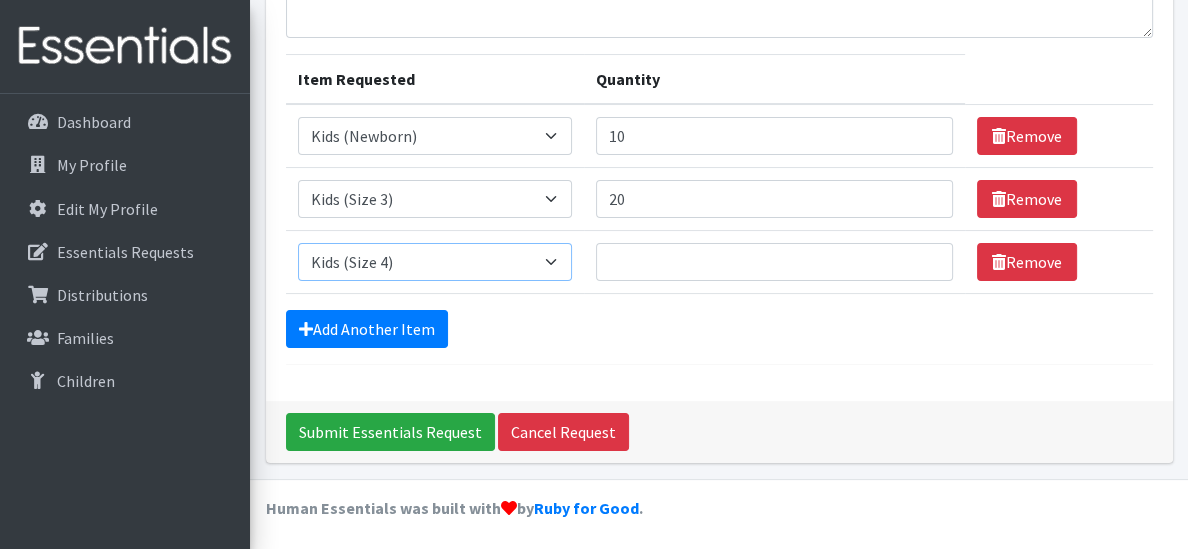 click on "Select an item
Kids (Newborn)
Kids (Size 1)
Kids (Size 2)
Kids (Size 3)
Kids (Size 4)
Kids (Size 5)
Kids (Size 6)
Kids Pull-Ups (2T-3T)
Kids Pull-Ups (3T-4T)
Kids Pull-Ups (4T-5T)
Wipes (Baby)" at bounding box center [435, 262] 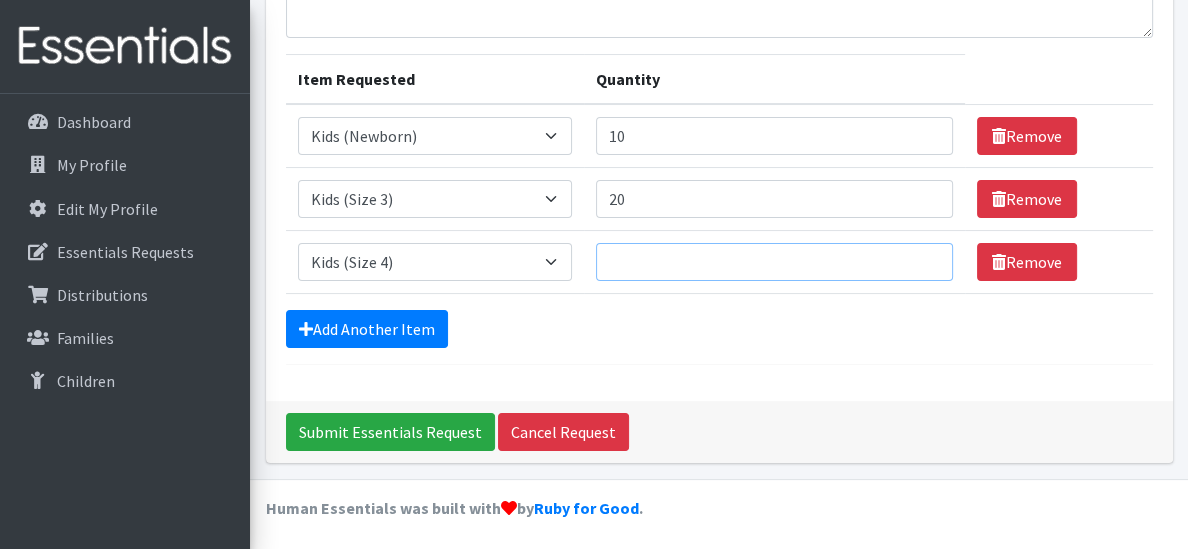 click on "Quantity" at bounding box center (774, 262) 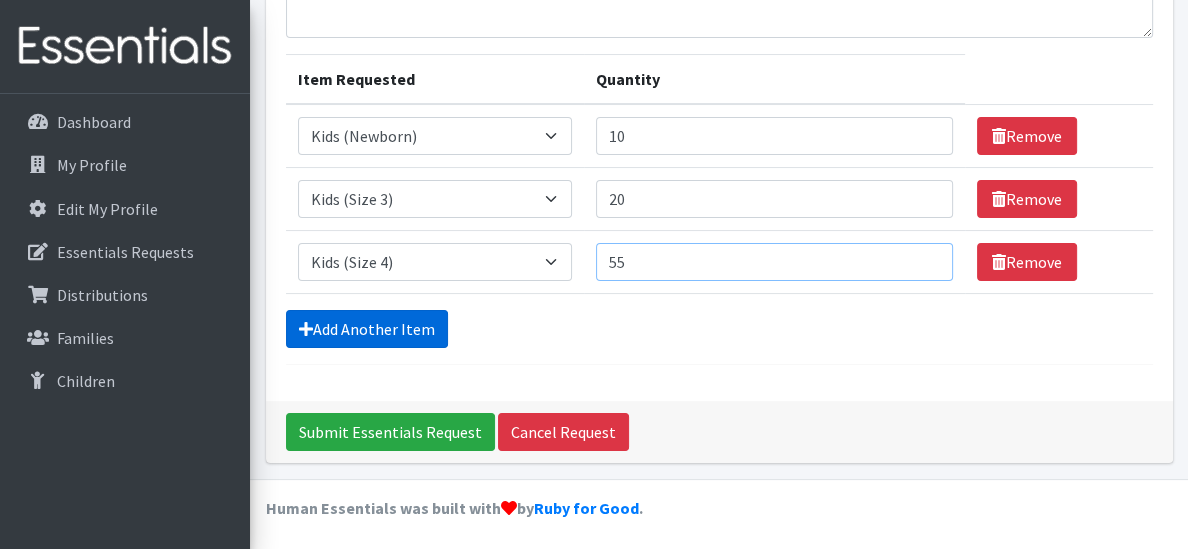 type on "55" 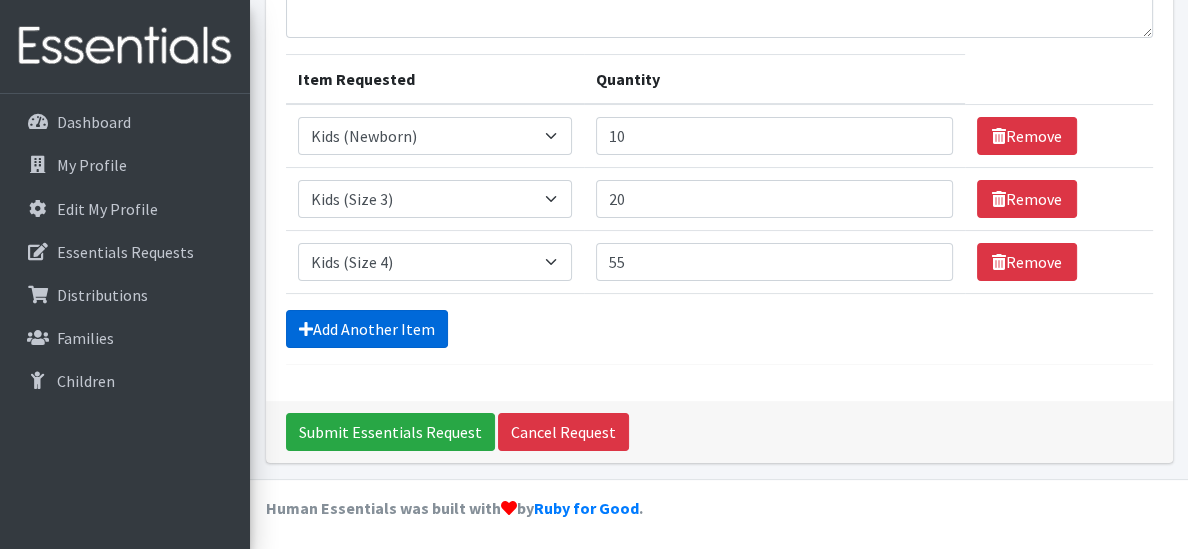 click on "Add Another Item" at bounding box center (367, 329) 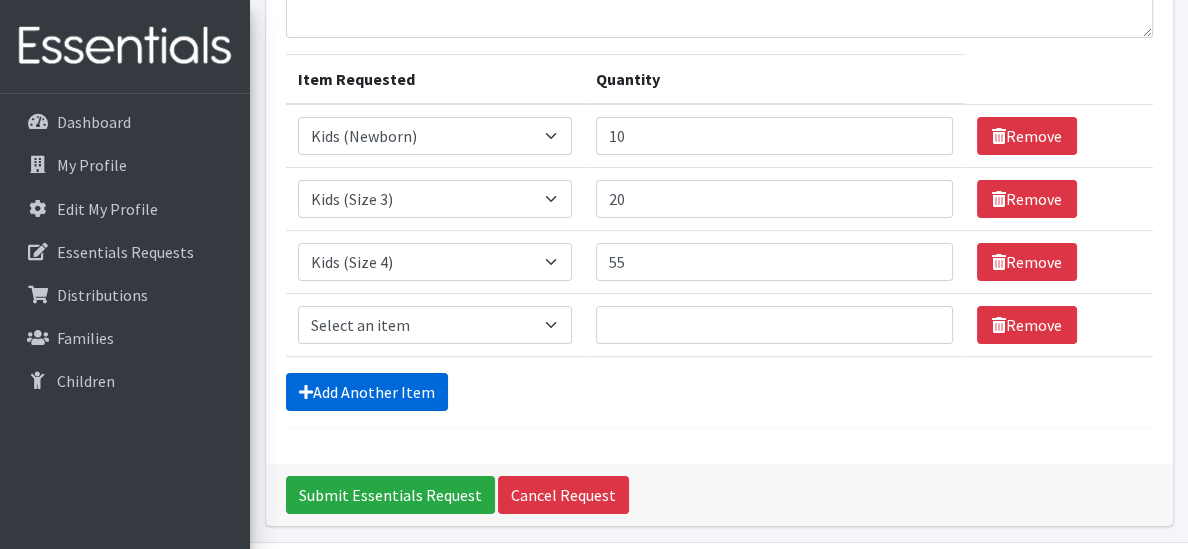 scroll, scrollTop: 303, scrollLeft: 0, axis: vertical 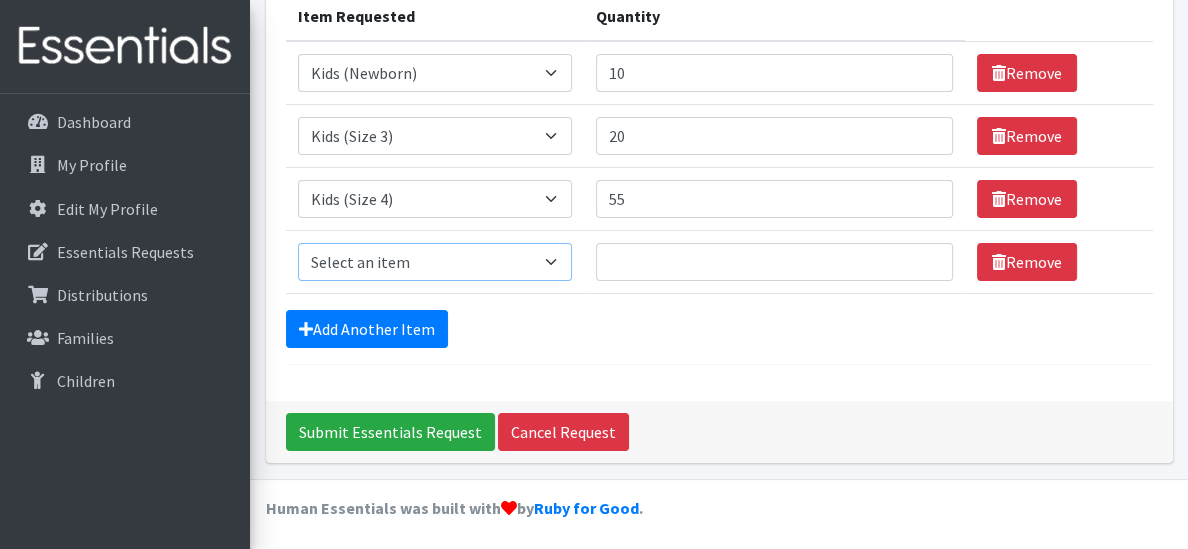 click on "Select an item
Kids (Newborn)
Kids (Size 1)
Kids (Size 2)
Kids (Size 3)
Kids (Size 4)
Kids (Size 5)
Kids (Size 6)
Kids Pull-Ups (2T-3T)
Kids Pull-Ups (3T-4T)
Kids Pull-Ups (4T-5T)
Wipes (Baby)" at bounding box center [435, 262] 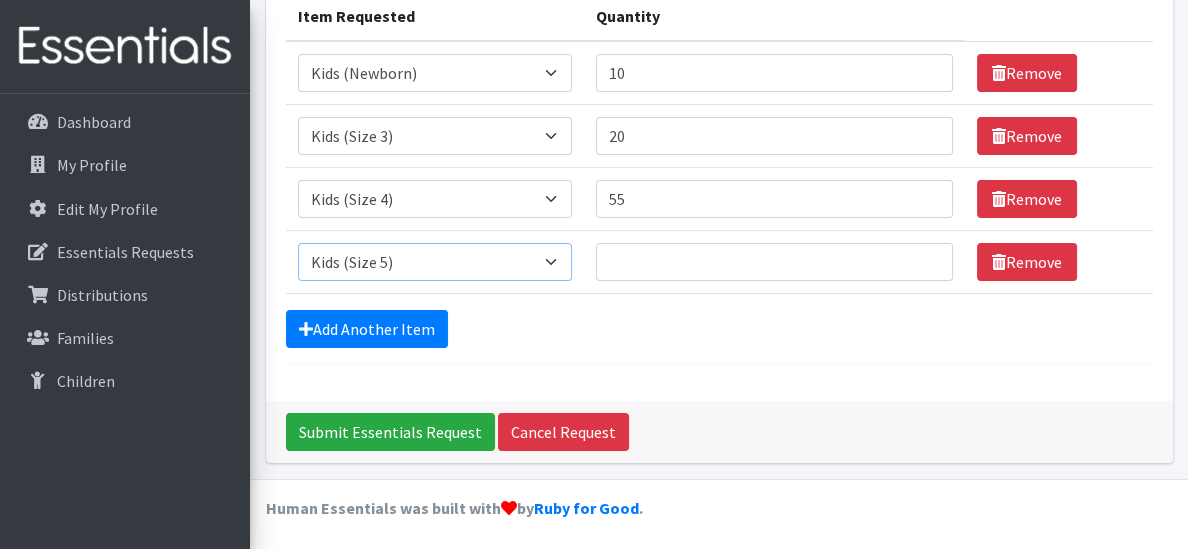 click on "Select an item
Kids (Newborn)
Kids (Size 1)
Kids (Size 2)
Kids (Size 3)
Kids (Size 4)
Kids (Size 5)
Kids (Size 6)
Kids Pull-Ups (2T-3T)
Kids Pull-Ups (3T-4T)
Kids Pull-Ups (4T-5T)
Wipes (Baby)" at bounding box center [435, 262] 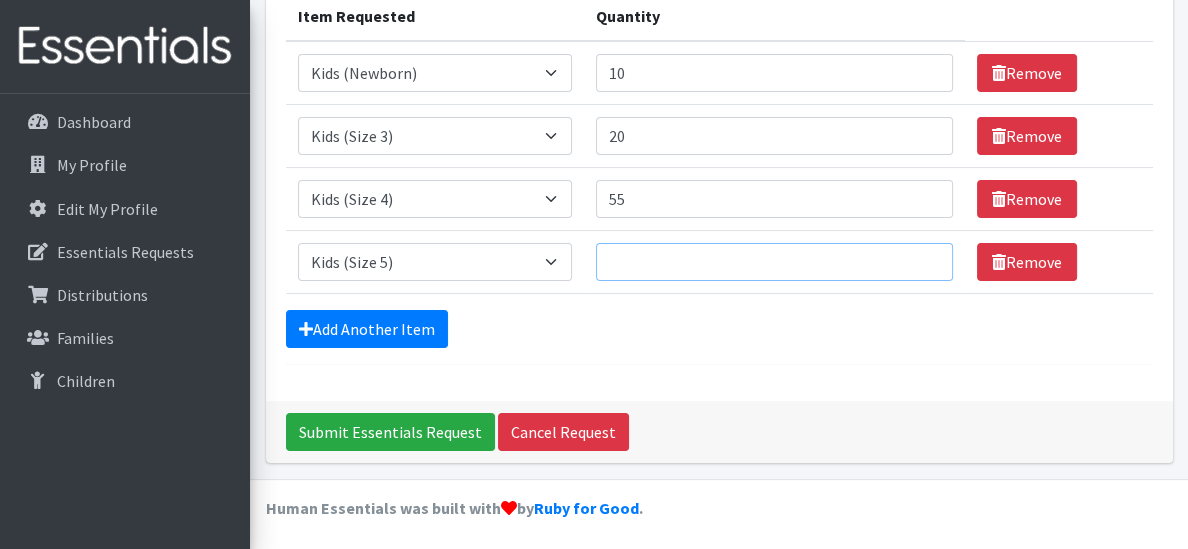 click on "Quantity" at bounding box center [774, 262] 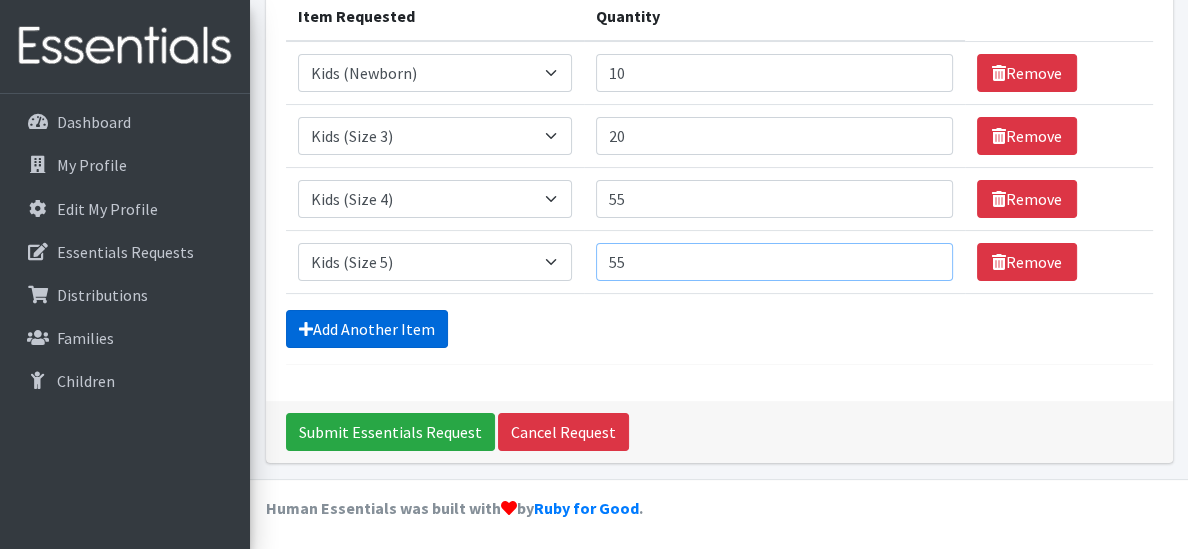 type on "55" 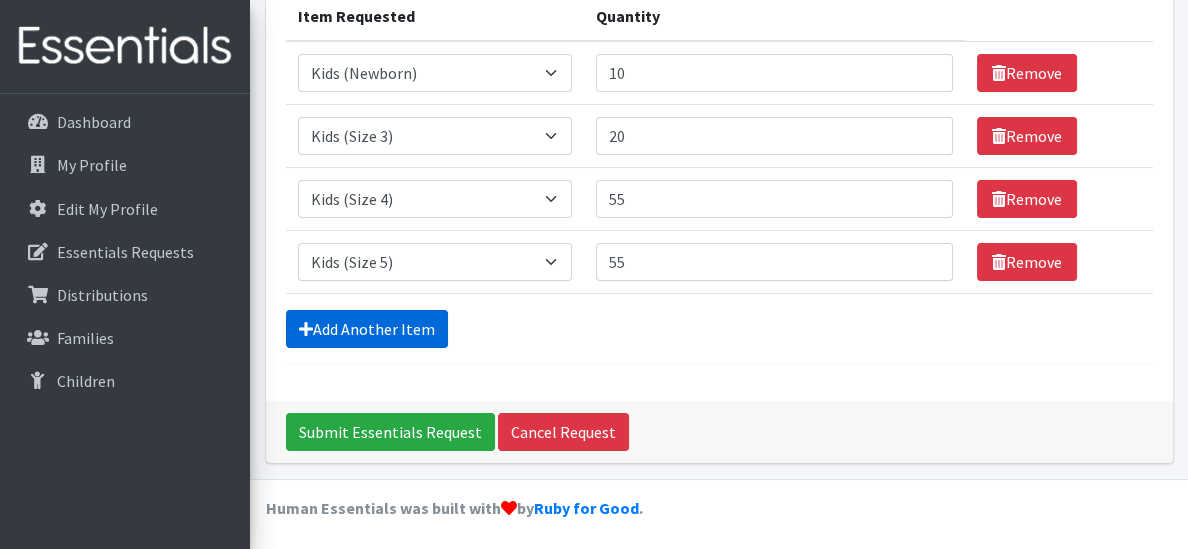 click on "Add Another Item" at bounding box center (367, 329) 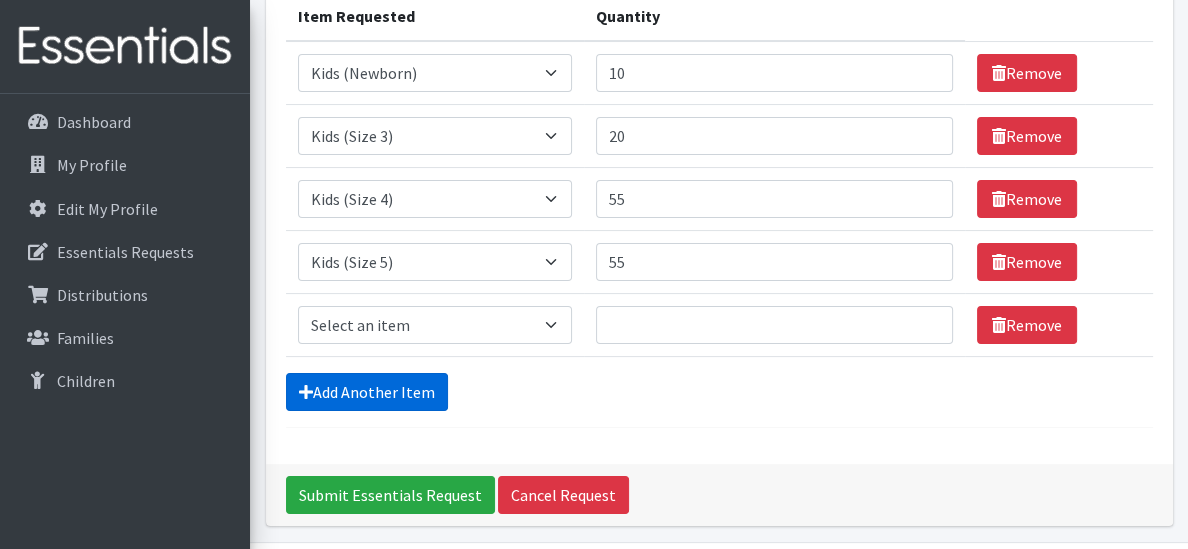 scroll, scrollTop: 366, scrollLeft: 0, axis: vertical 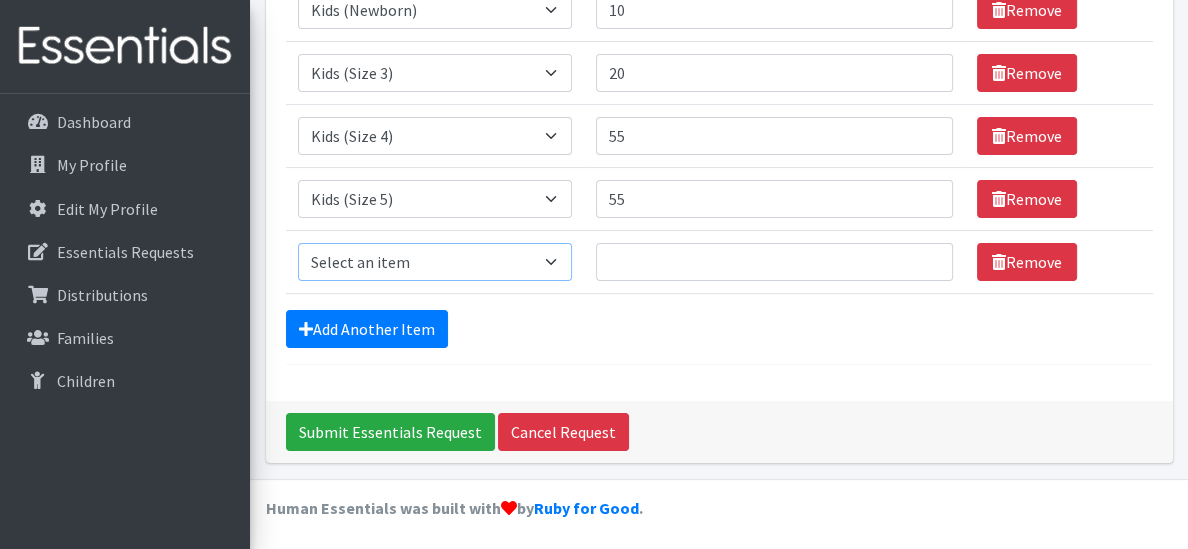 click on "Select an item
Kids (Newborn)
Kids (Size 1)
Kids (Size 2)
Kids (Size 3)
Kids (Size 4)
Kids (Size 5)
Kids (Size 6)
Kids Pull-Ups (2T-3T)
Kids Pull-Ups (3T-4T)
Kids Pull-Ups (4T-5T)
Wipes (Baby)" at bounding box center [435, 262] 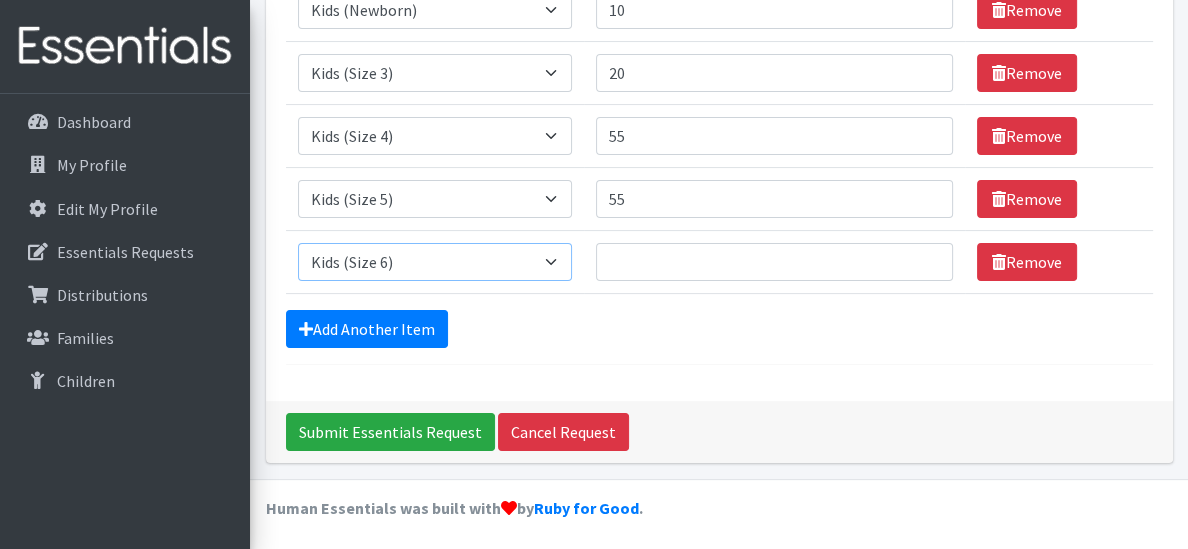 click on "Select an item
Kids (Newborn)
Kids (Size 1)
Kids (Size 2)
Kids (Size 3)
Kids (Size 4)
Kids (Size 5)
Kids (Size 6)
Kids Pull-Ups (2T-3T)
Kids Pull-Ups (3T-4T)
Kids Pull-Ups (4T-5T)
Wipes (Baby)" at bounding box center (435, 262) 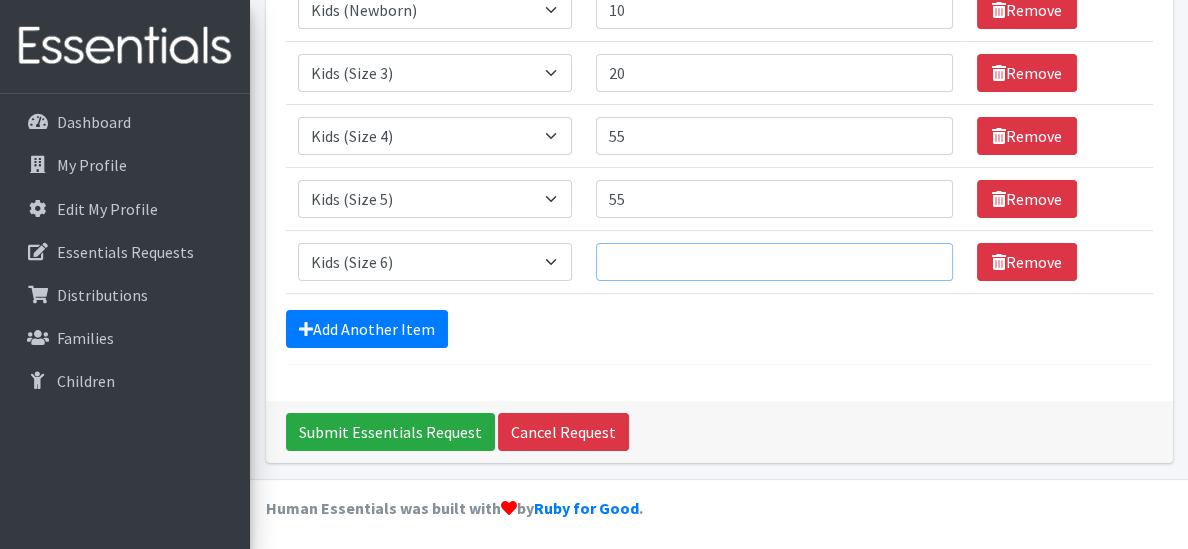 click on "Quantity" at bounding box center (774, 262) 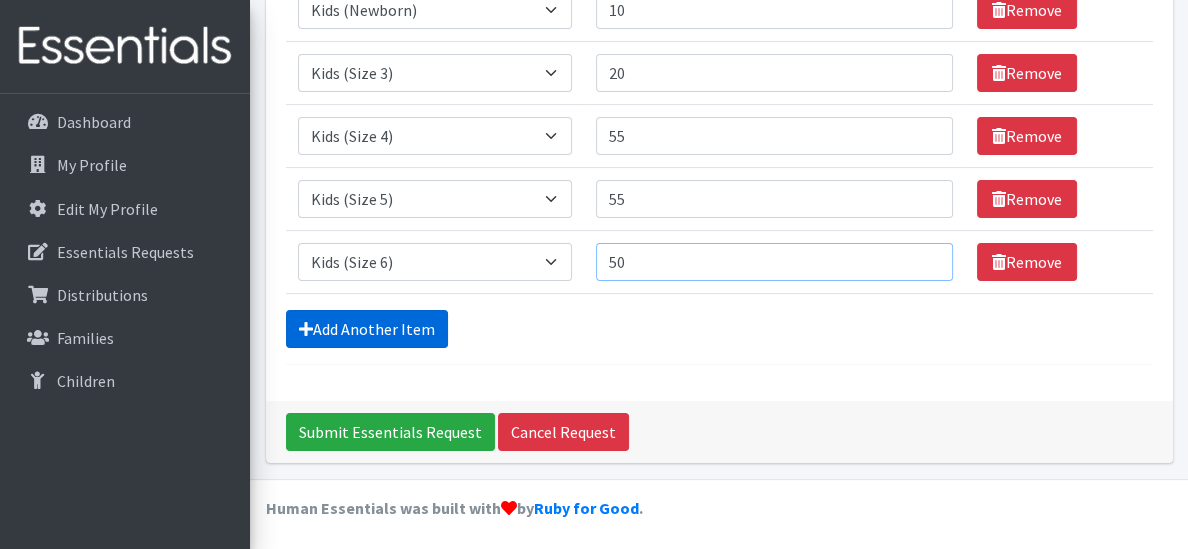 type on "50" 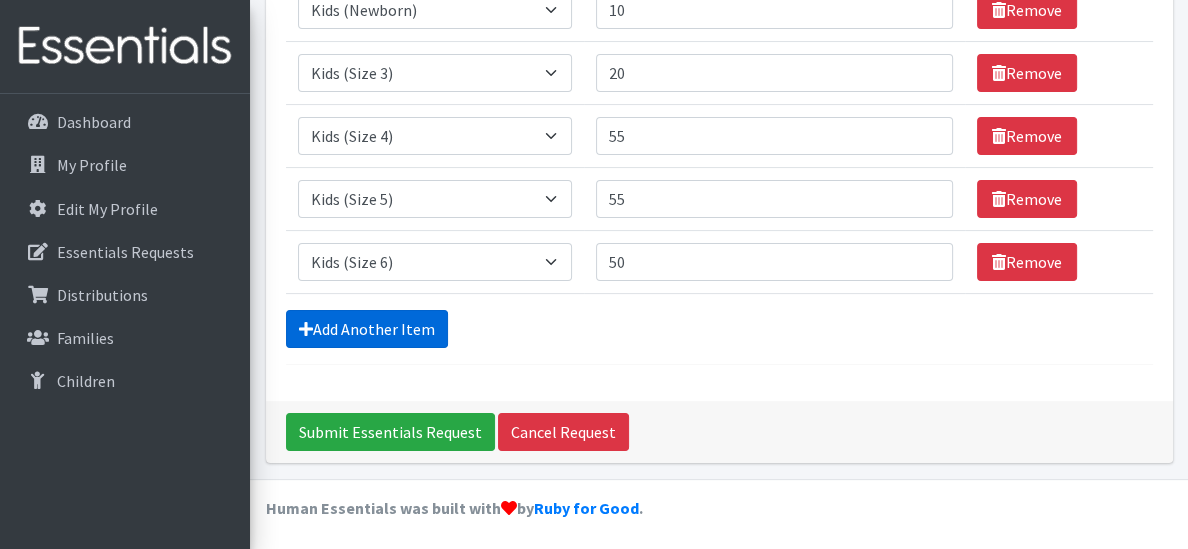 click on "Add Another Item" at bounding box center (367, 329) 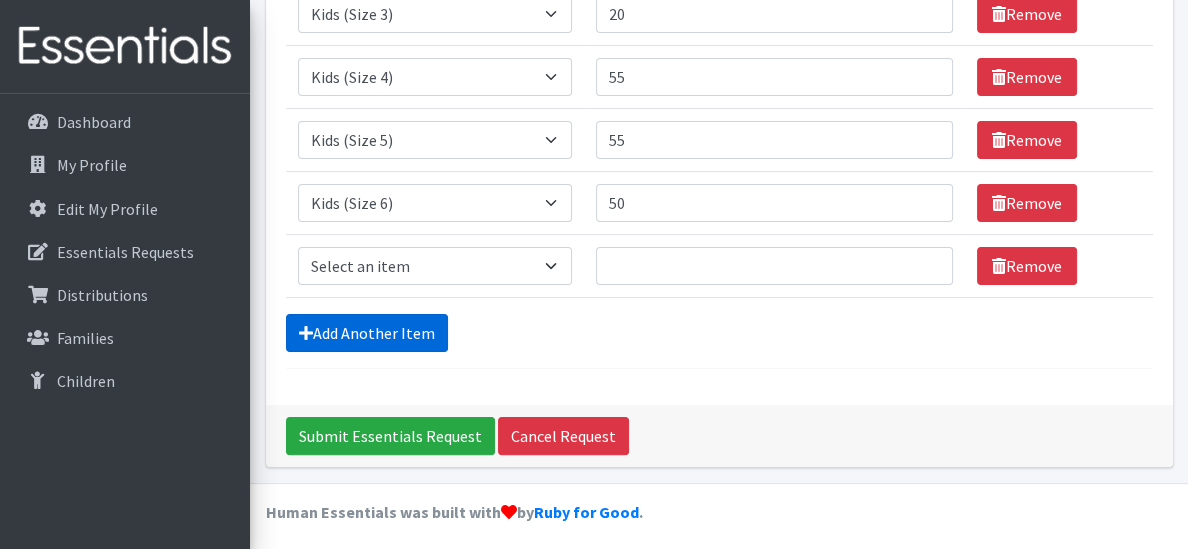scroll, scrollTop: 429, scrollLeft: 0, axis: vertical 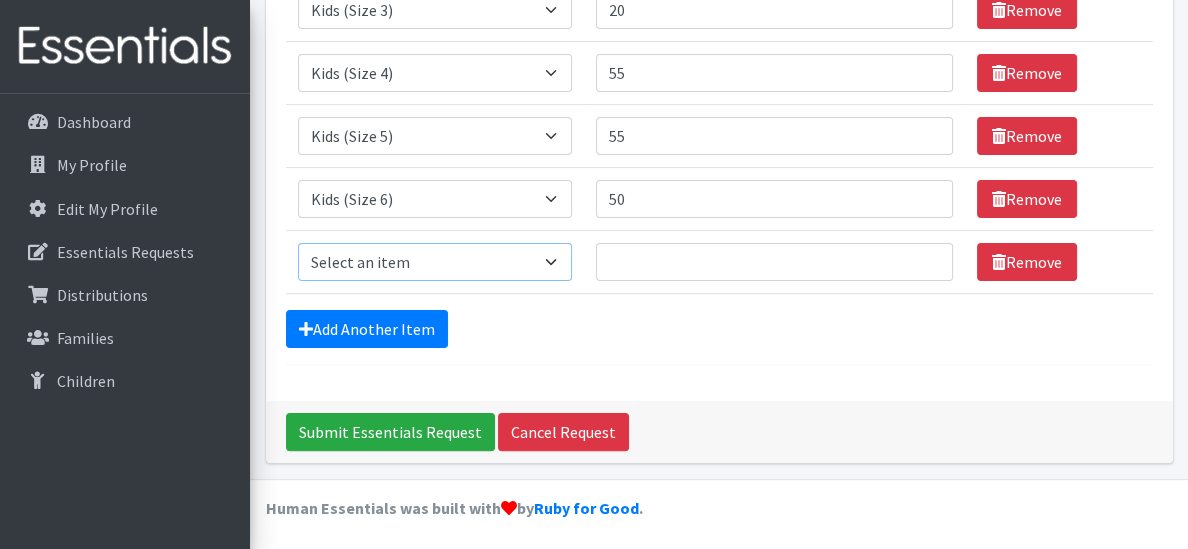 click on "Select an item
Kids (Newborn)
Kids (Size 1)
Kids (Size 2)
Kids (Size 3)
Kids (Size 4)
Kids (Size 5)
Kids (Size 6)
Kids Pull-Ups (2T-3T)
Kids Pull-Ups (3T-4T)
Kids Pull-Ups (4T-5T)
Wipes (Baby)" at bounding box center (435, 262) 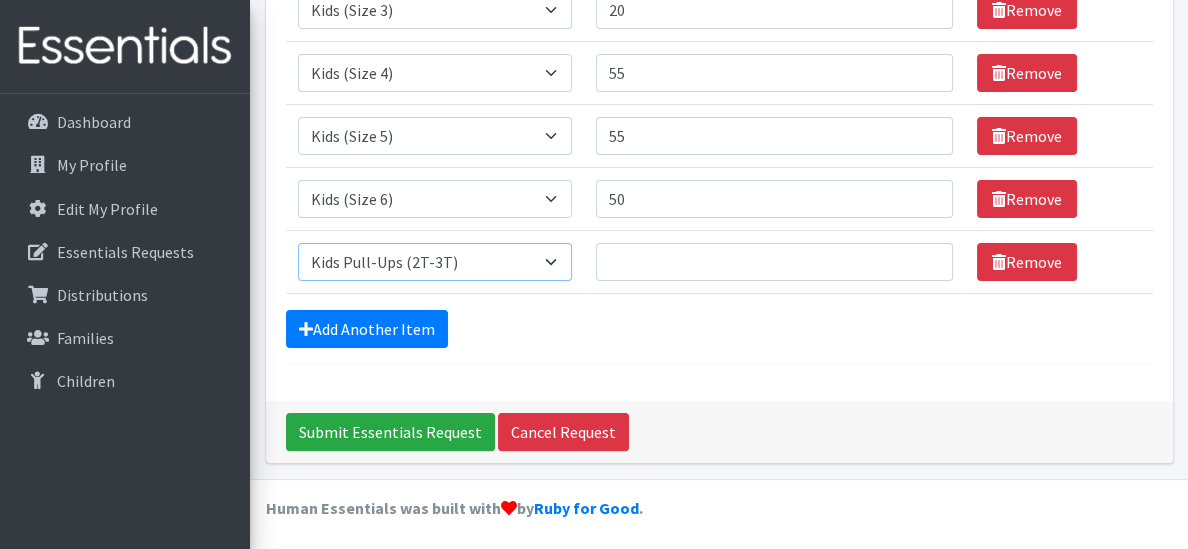 click on "Select an item
Kids (Newborn)
Kids (Size 1)
Kids (Size 2)
Kids (Size 3)
Kids (Size 4)
Kids (Size 5)
Kids (Size 6)
Kids Pull-Ups (2T-3T)
Kids Pull-Ups (3T-4T)
Kids Pull-Ups (4T-5T)
Wipes (Baby)" at bounding box center [435, 262] 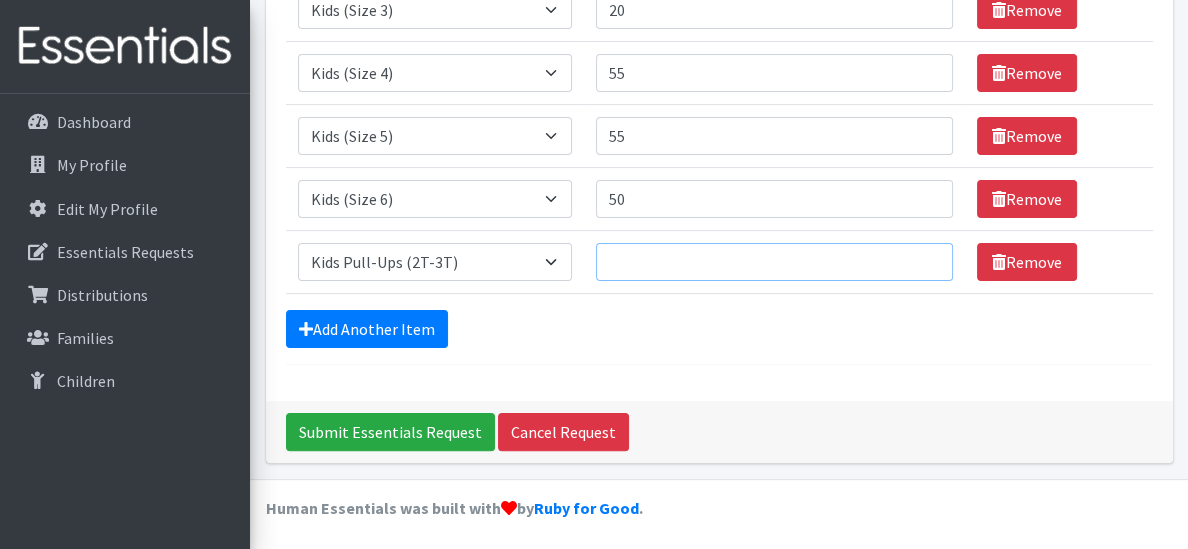 click on "Quantity" at bounding box center (774, 262) 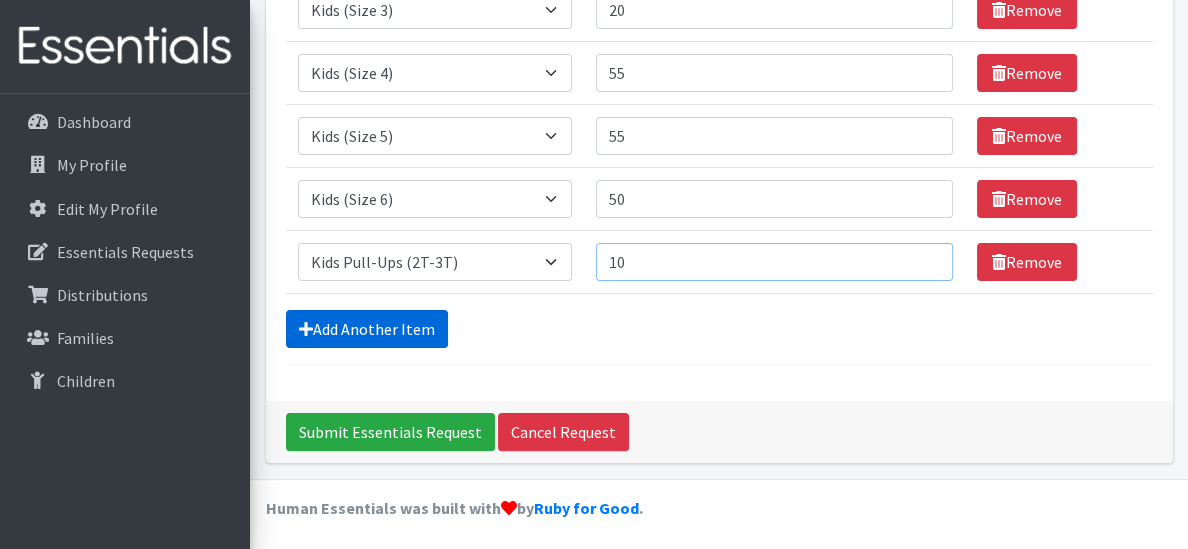 type on "10" 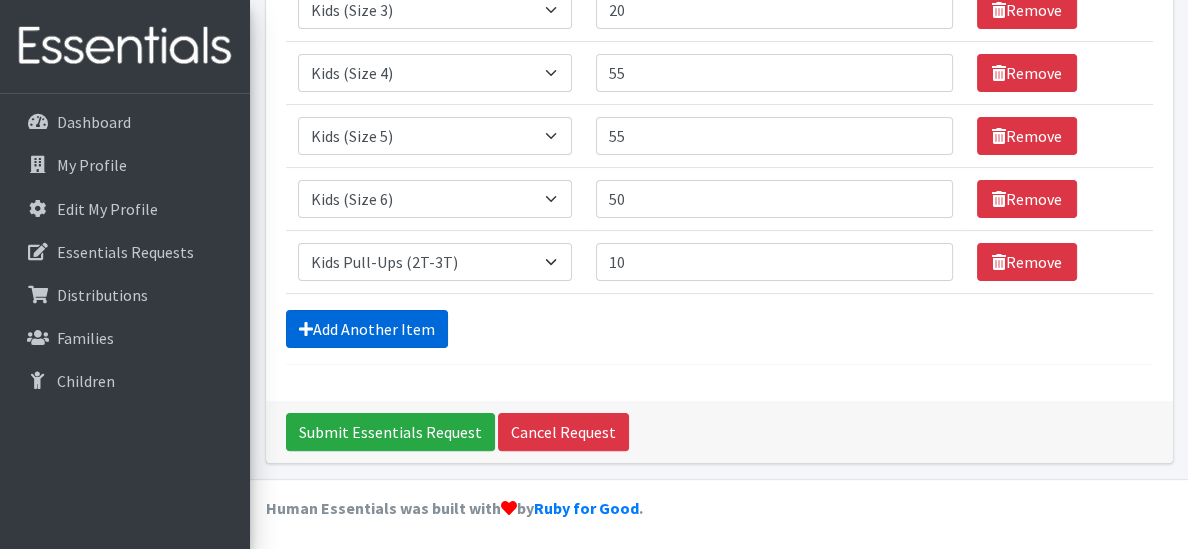 click on "Add Another Item" at bounding box center (367, 329) 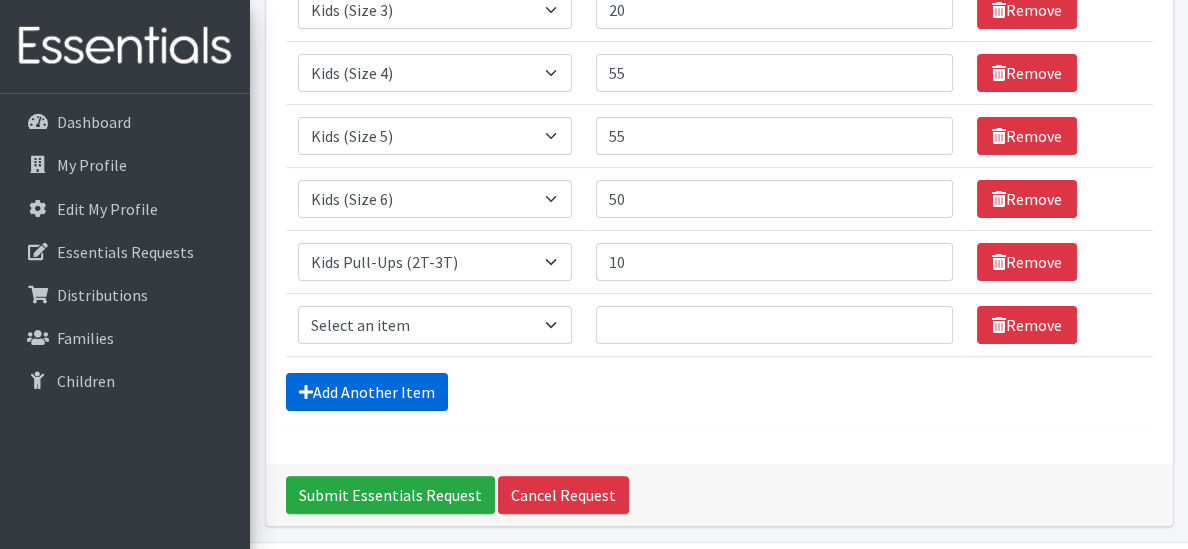 scroll, scrollTop: 492, scrollLeft: 0, axis: vertical 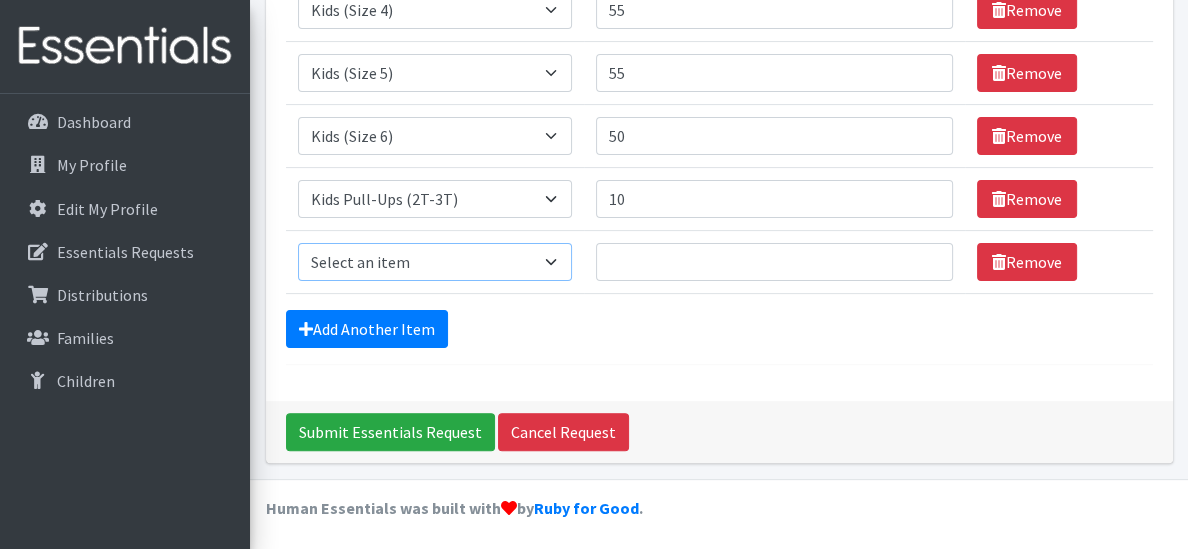click on "Select an item
Kids (Newborn)
Kids (Size 1)
Kids (Size 2)
Kids (Size 3)
Kids (Size 4)
Kids (Size 5)
Kids (Size 6)
Kids Pull-Ups (2T-3T)
Kids Pull-Ups (3T-4T)
Kids Pull-Ups (4T-5T)
Wipes (Baby)" at bounding box center [435, 262] 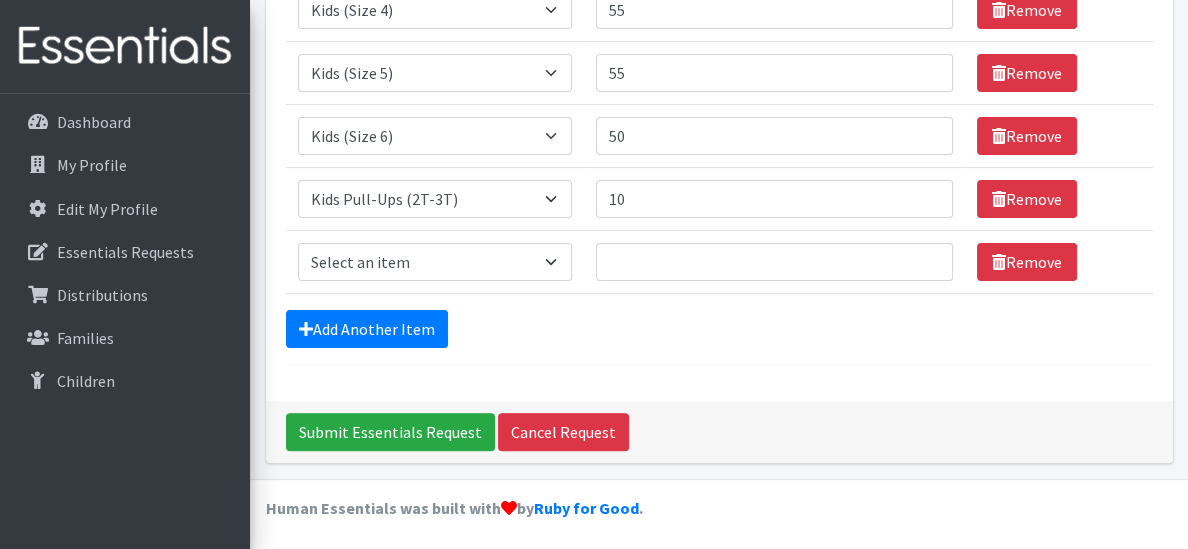 click on "Item Requested
Select an item
Kids (Newborn)
Kids (Size 1)
Kids (Size 2)
Kids (Size 3)
Kids (Size 4)
Kids (Size 5)
Kids (Size 6)
Kids Pull-Ups (2T-3T)
Kids Pull-Ups (3T-4T)
Kids Pull-Ups (4T-5T)
Wipes (Baby)" at bounding box center [435, 136] 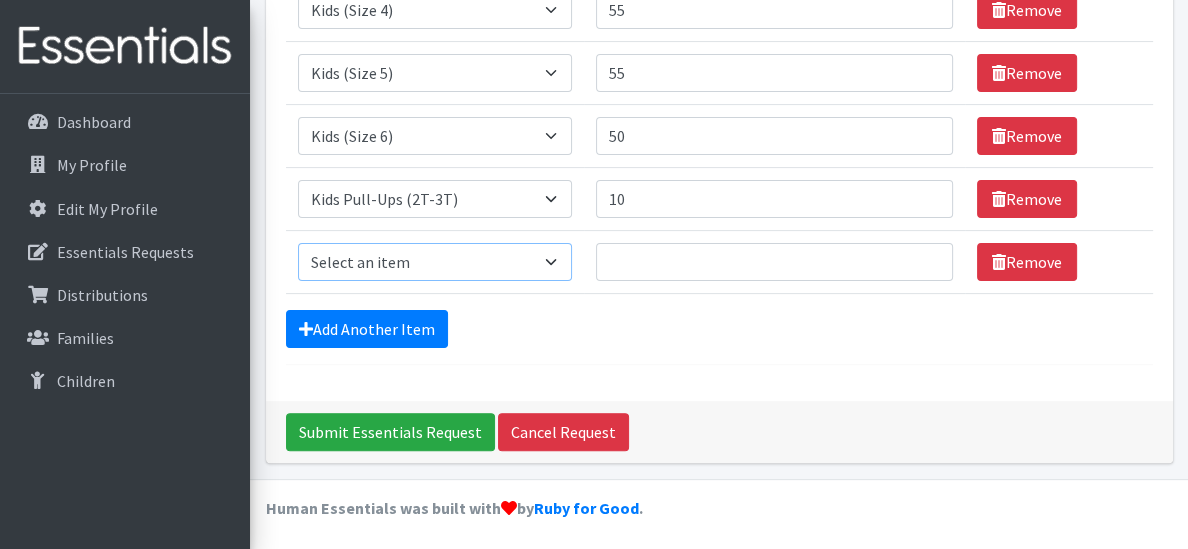 click on "Select an item
Kids (Newborn)
Kids (Size 1)
Kids (Size 2)
Kids (Size 3)
Kids (Size 4)
Kids (Size 5)
Kids (Size 6)
Kids Pull-Ups (2T-3T)
Kids Pull-Ups (3T-4T)
Kids Pull-Ups (4T-5T)
Wipes (Baby)" at bounding box center (435, 262) 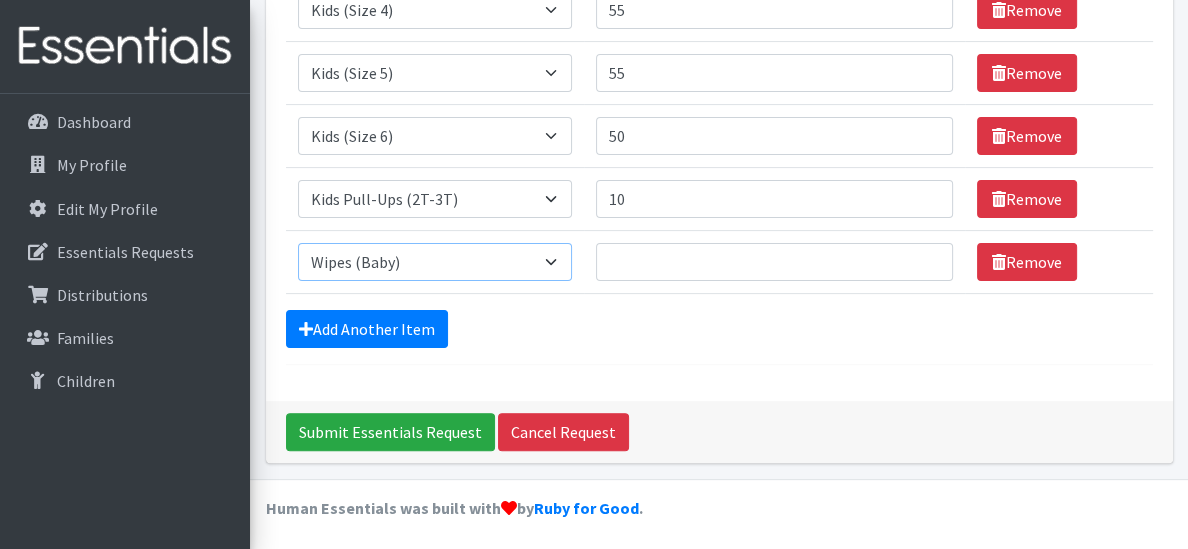 click on "Select an item
Kids (Newborn)
Kids (Size 1)
Kids (Size 2)
Kids (Size 3)
Kids (Size 4)
Kids (Size 5)
Kids (Size 6)
Kids Pull-Ups (2T-3T)
Kids Pull-Ups (3T-4T)
Kids Pull-Ups (4T-5T)
Wipes (Baby)" at bounding box center [435, 262] 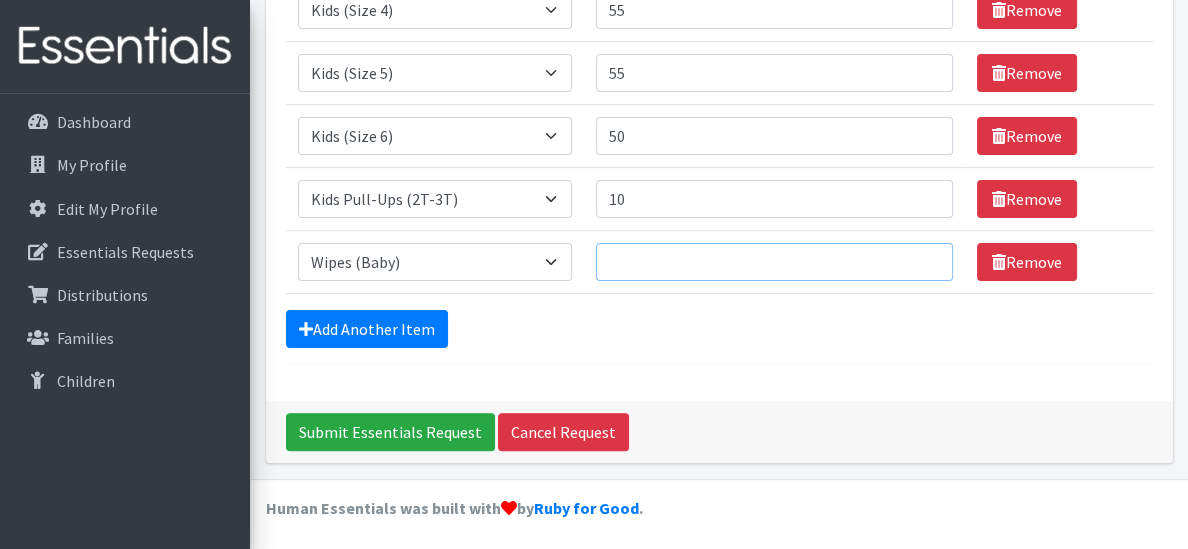 click on "Quantity" at bounding box center [774, 262] 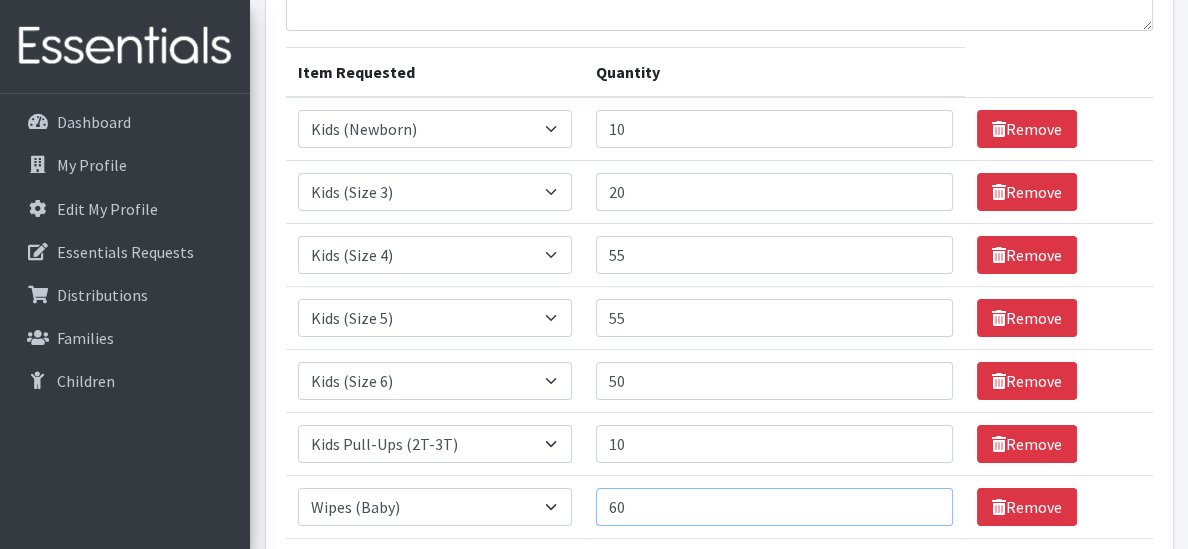 scroll, scrollTop: 238, scrollLeft: 0, axis: vertical 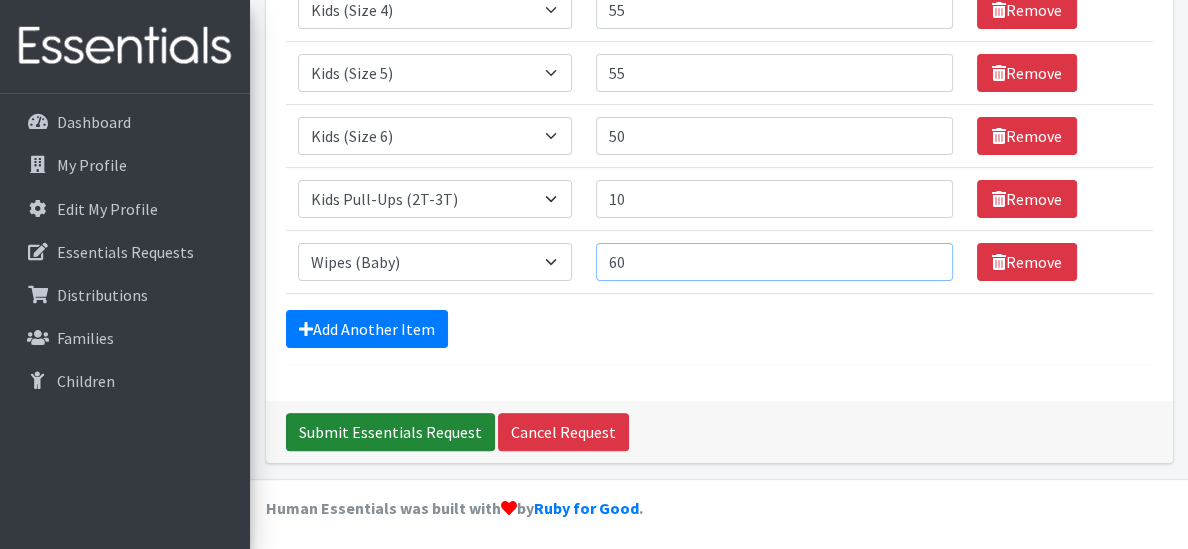 type on "60" 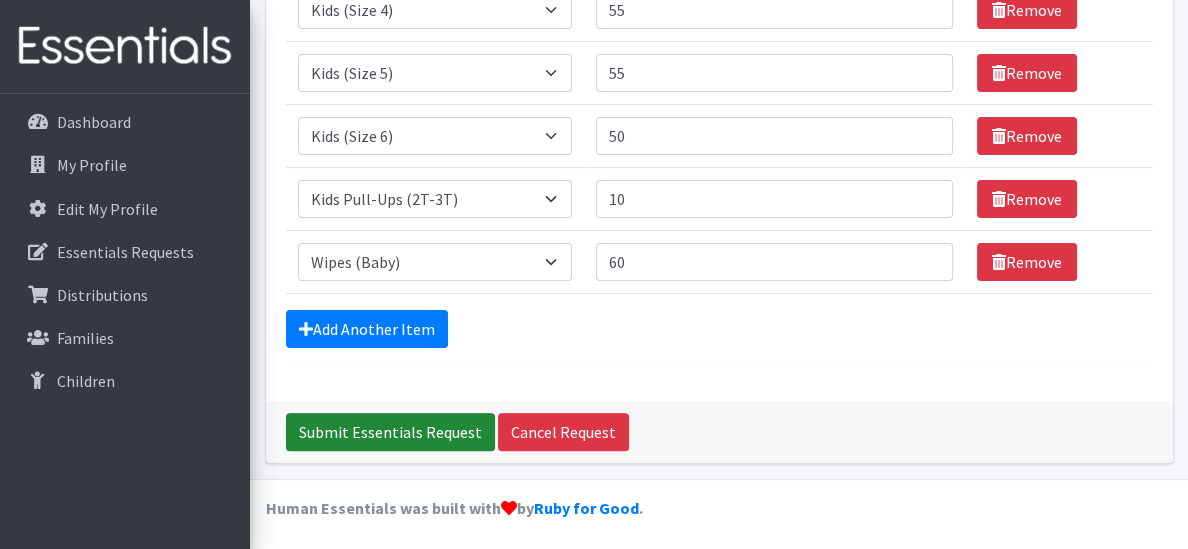 click on "Submit Essentials Request" at bounding box center [390, 432] 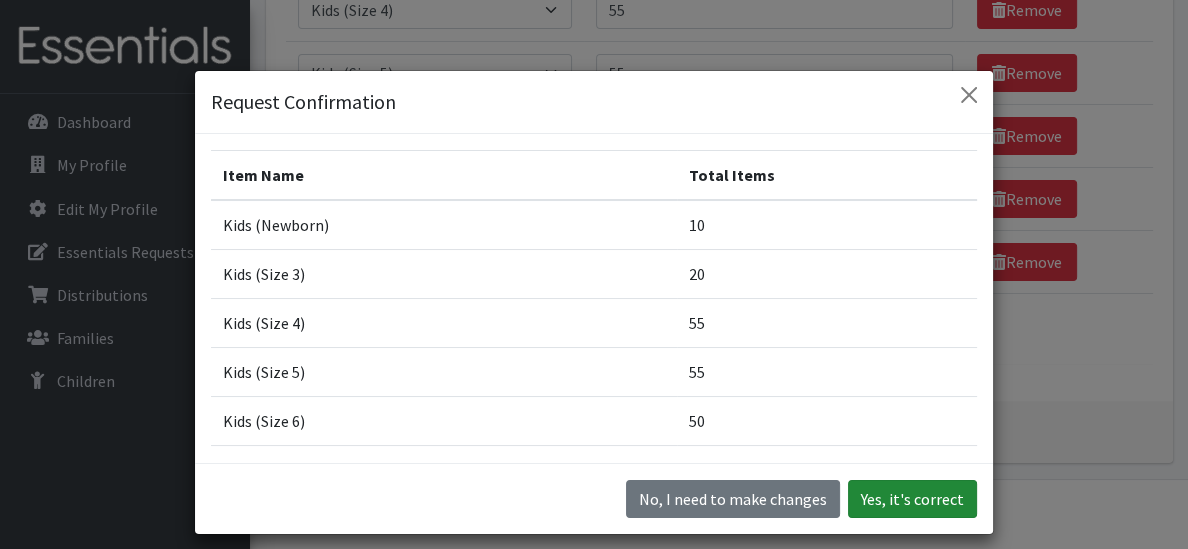 click on "Yes, it's correct" at bounding box center (912, 499) 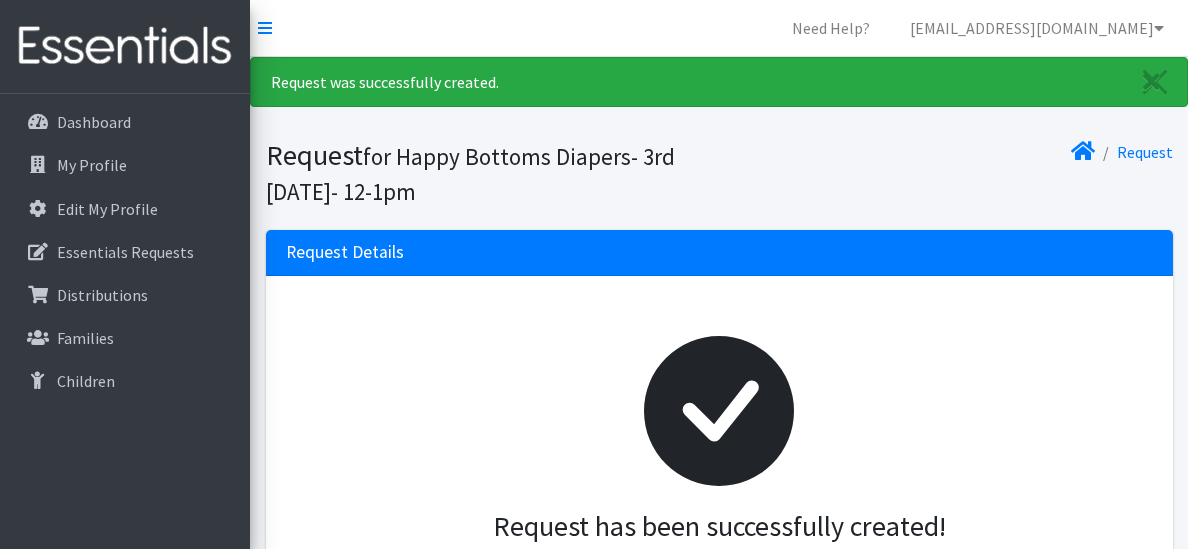 scroll, scrollTop: 0, scrollLeft: 0, axis: both 